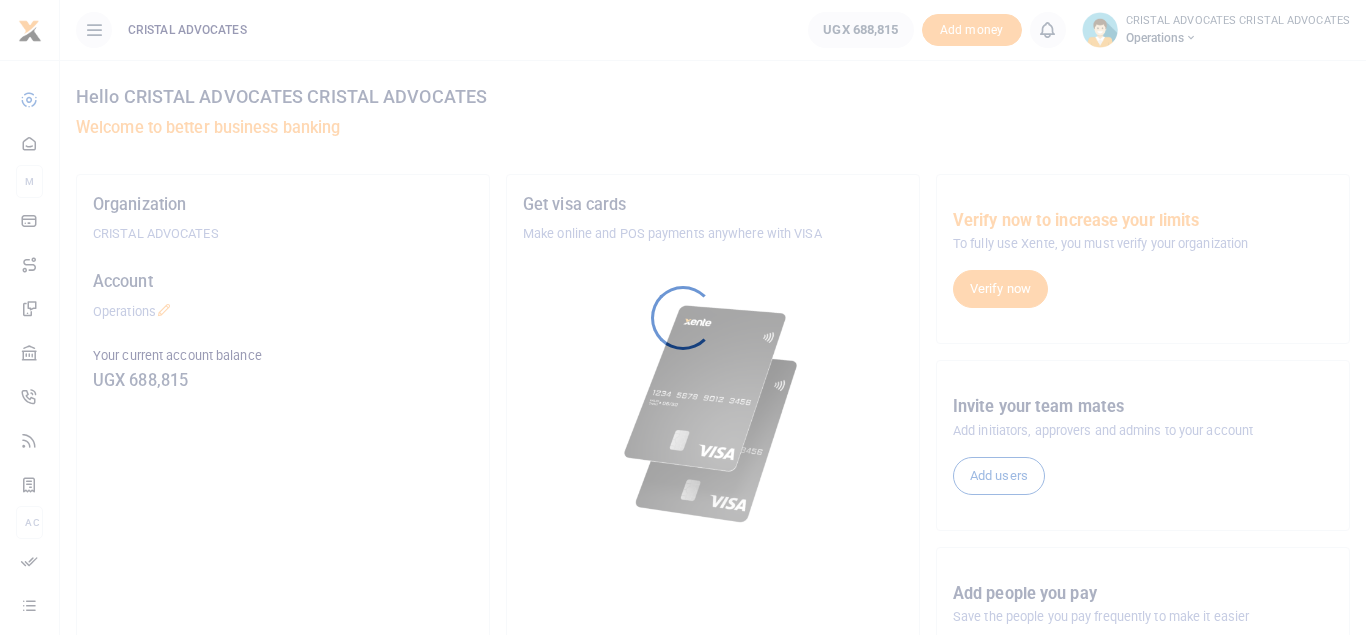 scroll, scrollTop: 0, scrollLeft: 0, axis: both 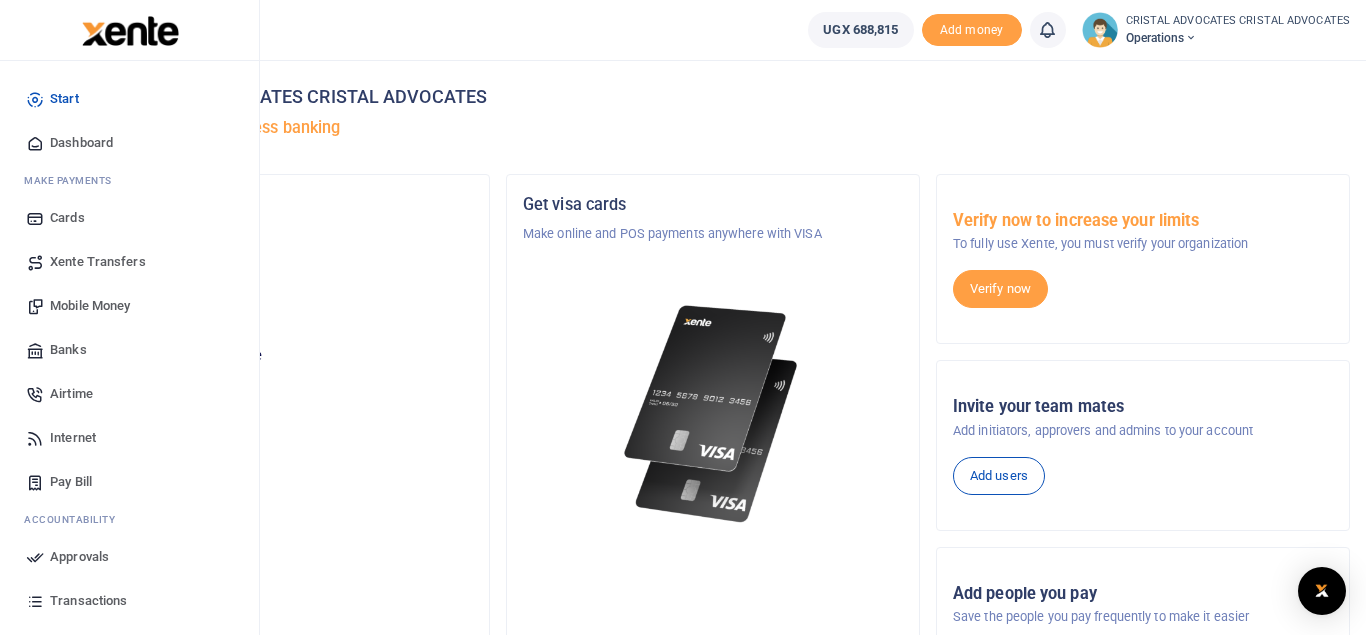 click on "Mobile Money" at bounding box center [90, 306] 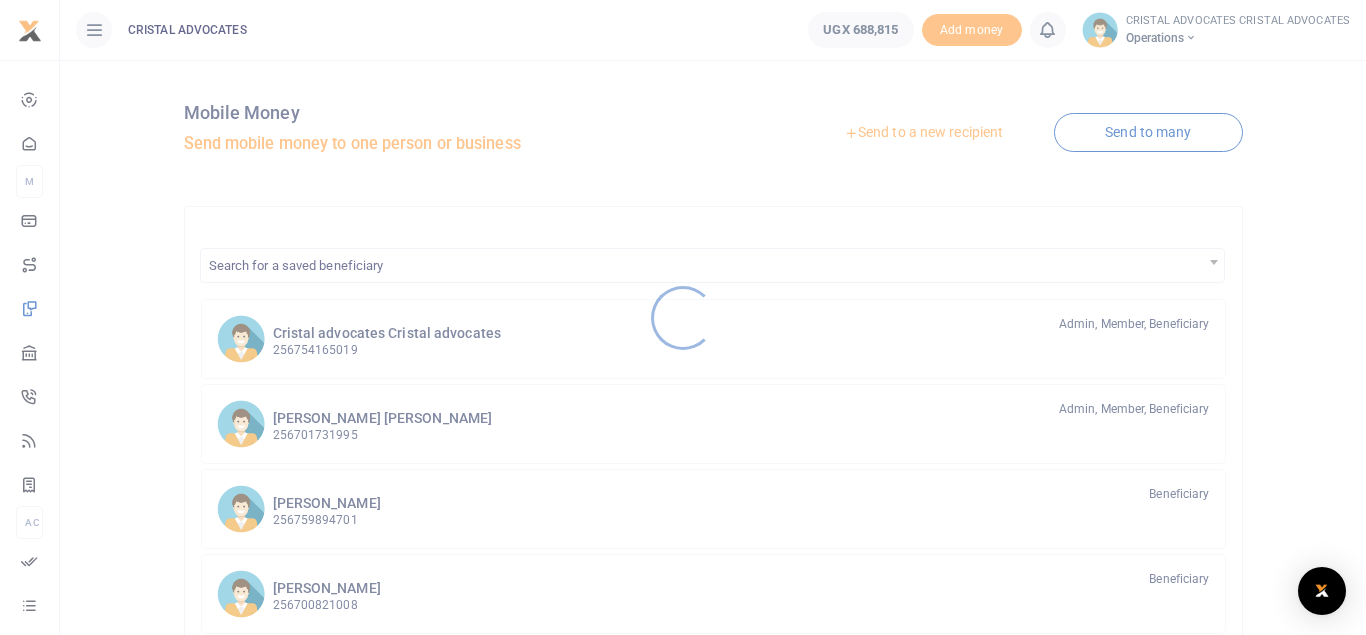 scroll, scrollTop: 0, scrollLeft: 0, axis: both 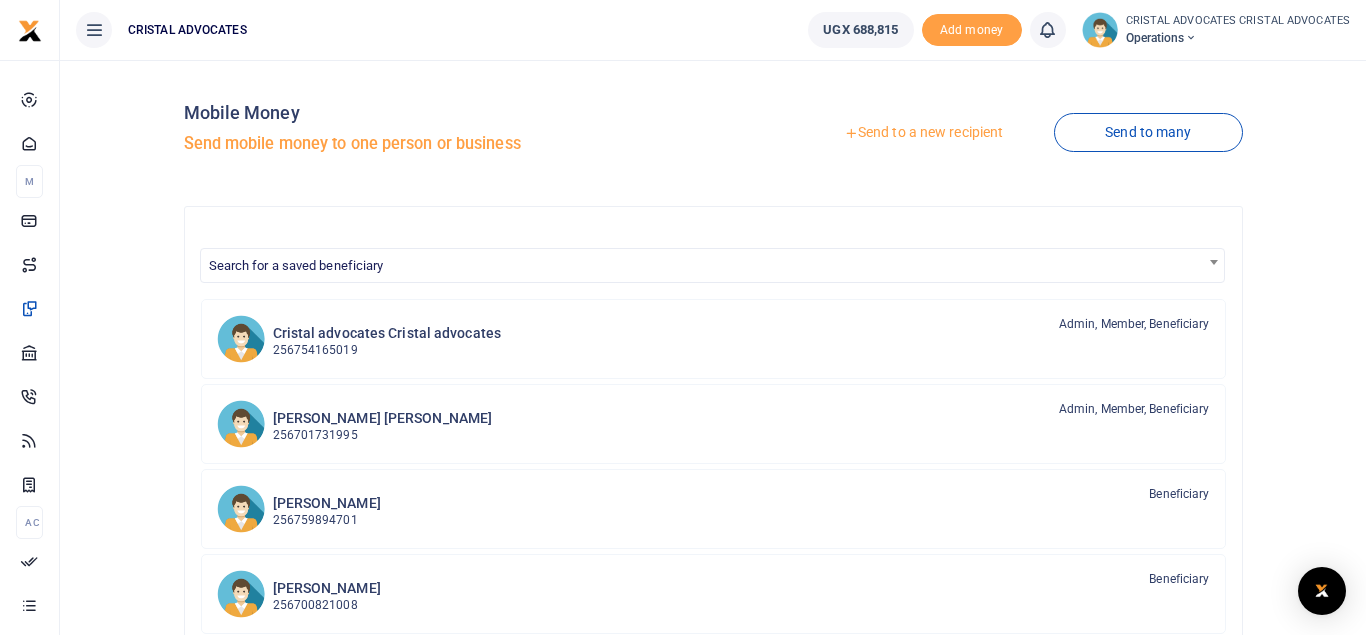 click on "Send to a new recipient" at bounding box center [923, 133] 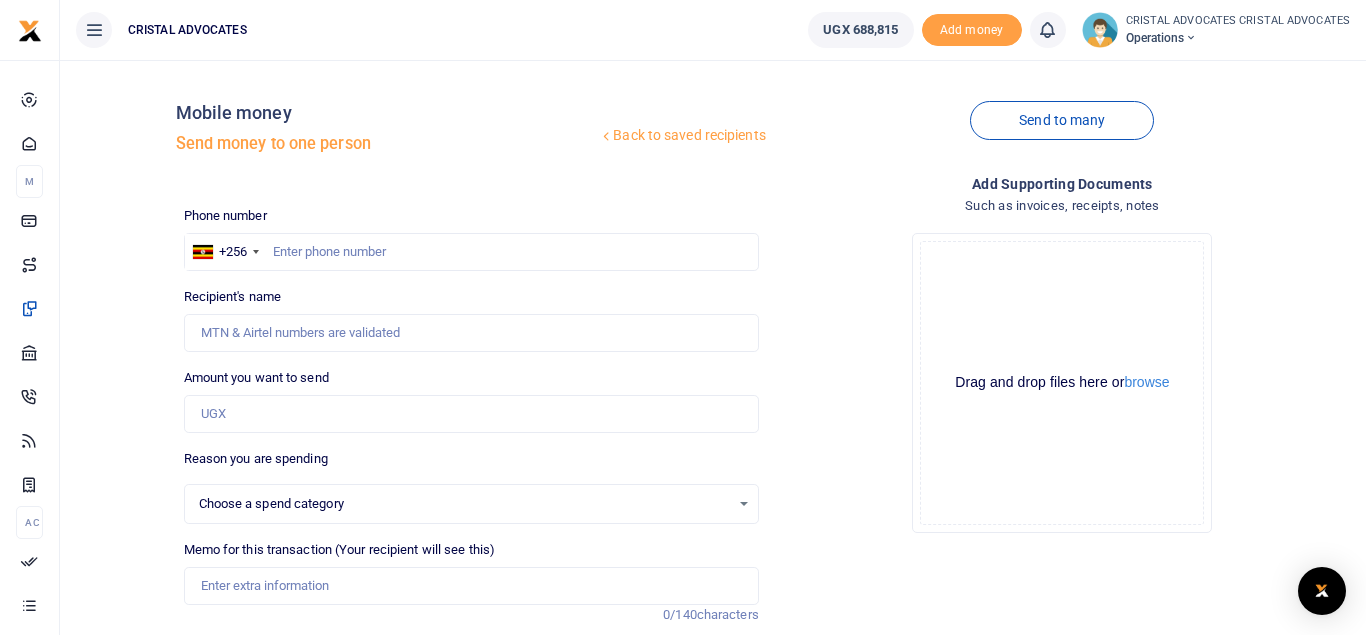 scroll, scrollTop: 0, scrollLeft: 0, axis: both 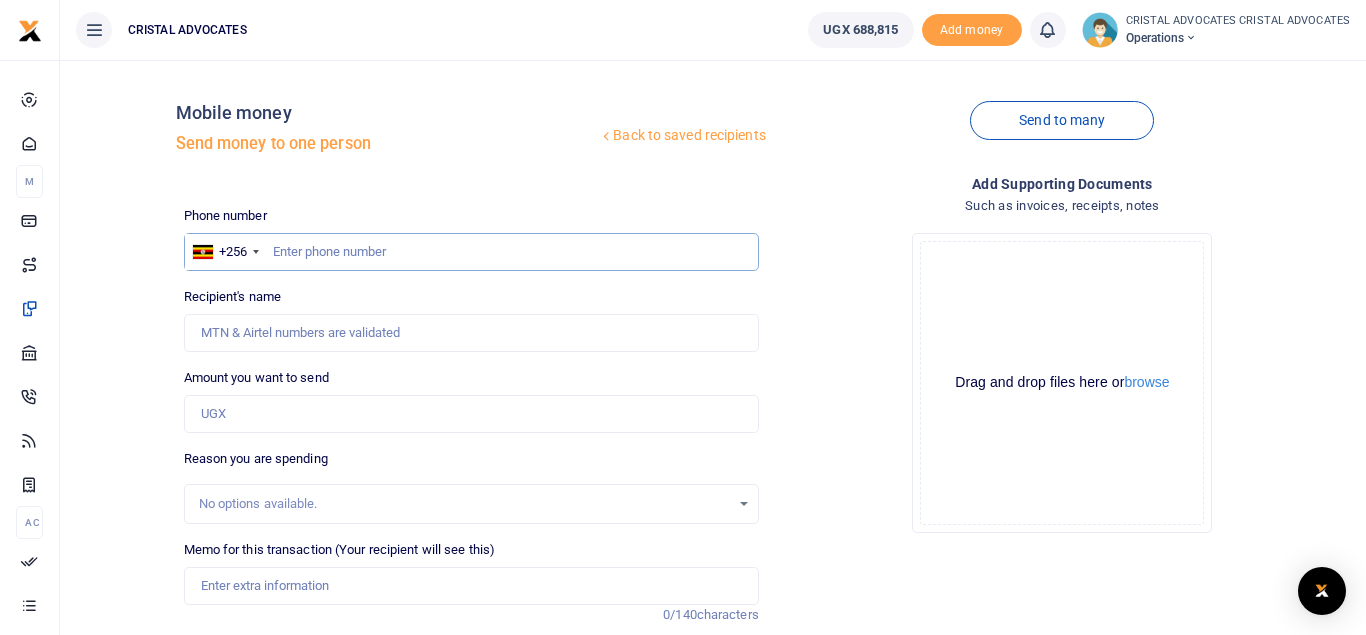 click at bounding box center (471, 252) 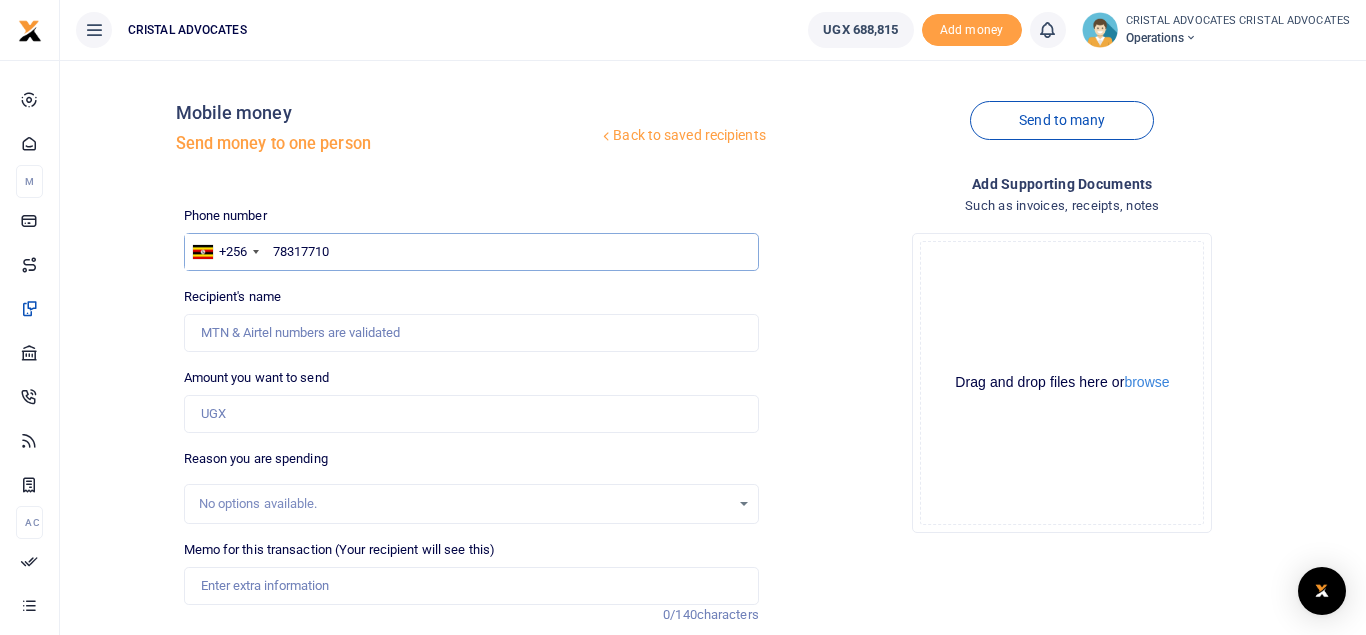 type on "783177107" 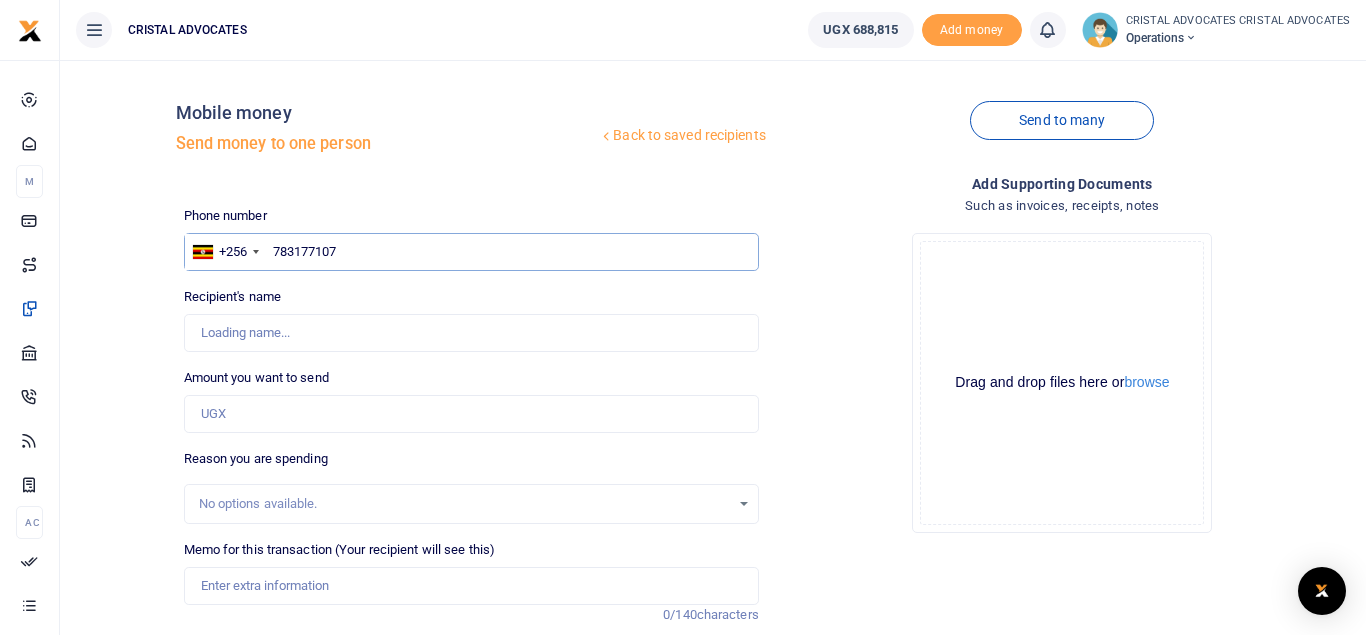 type on "Lydia Katerega Ssanyu" 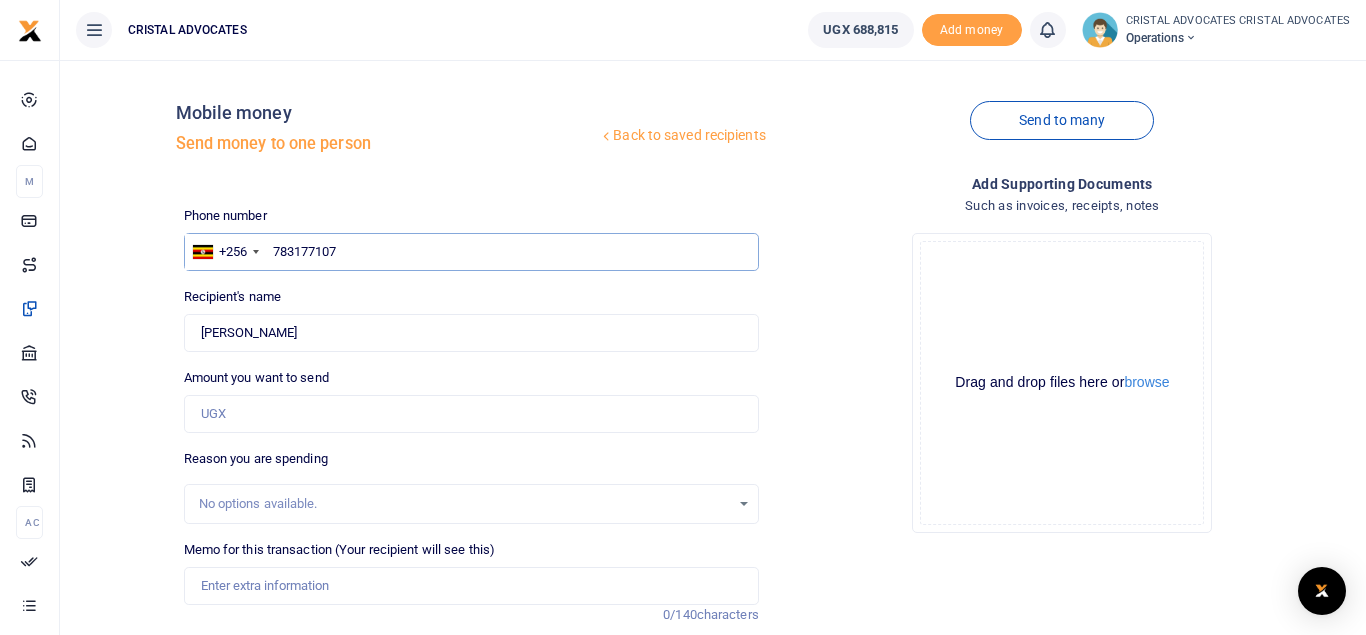 type on "783177107" 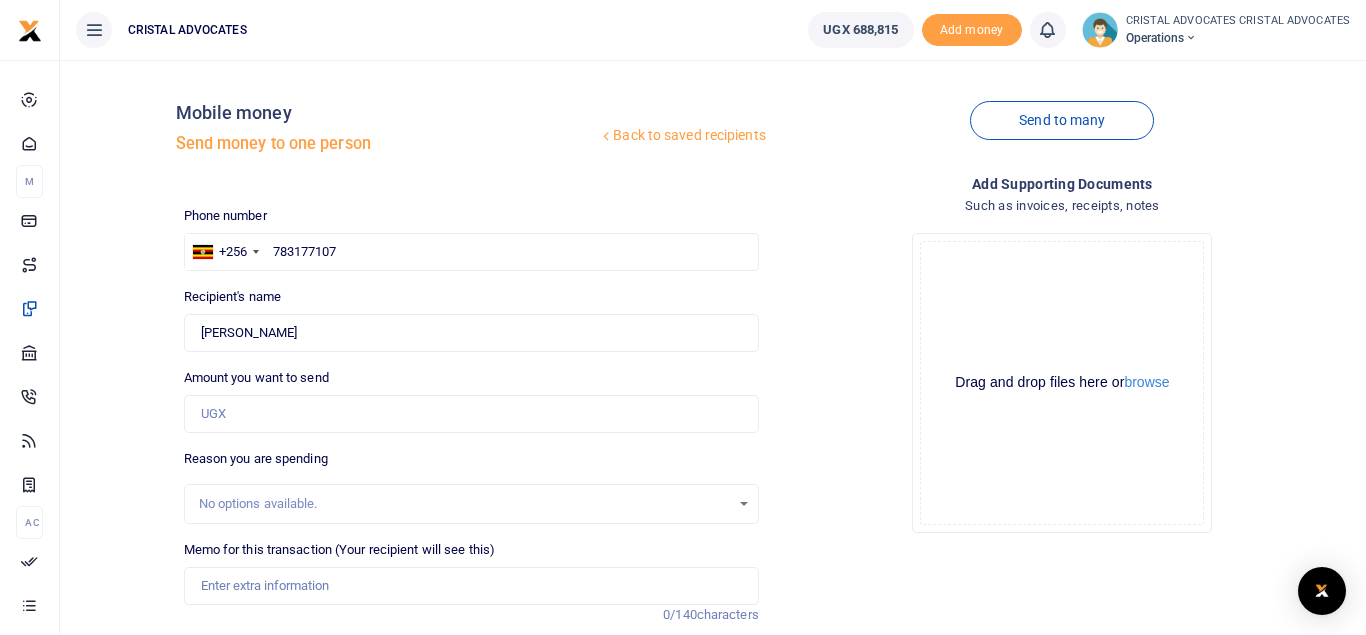 click on "Phone number
+256 Uganda +256 783177107
Phone is required.
Recipient's name
Found
Name is required.
Amount you want to send
Amount is required.
0/140 UGX0 UGX0" at bounding box center (471, 502) 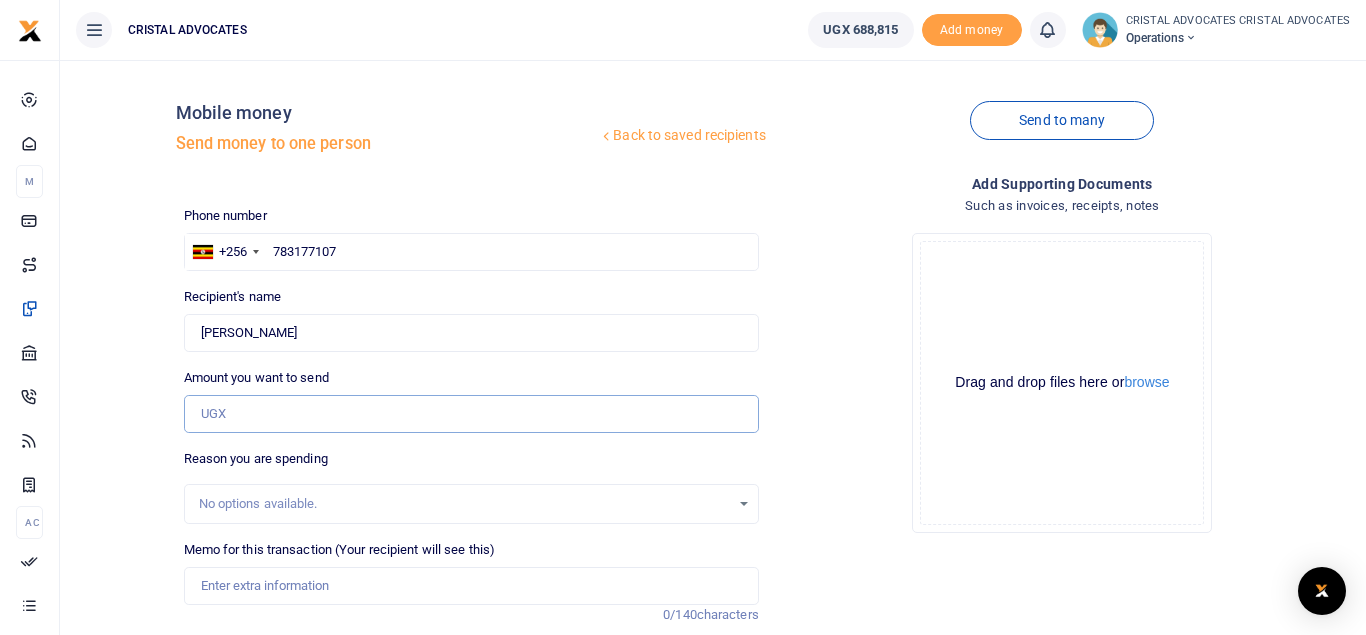 click on "Amount you want to send" at bounding box center (471, 414) 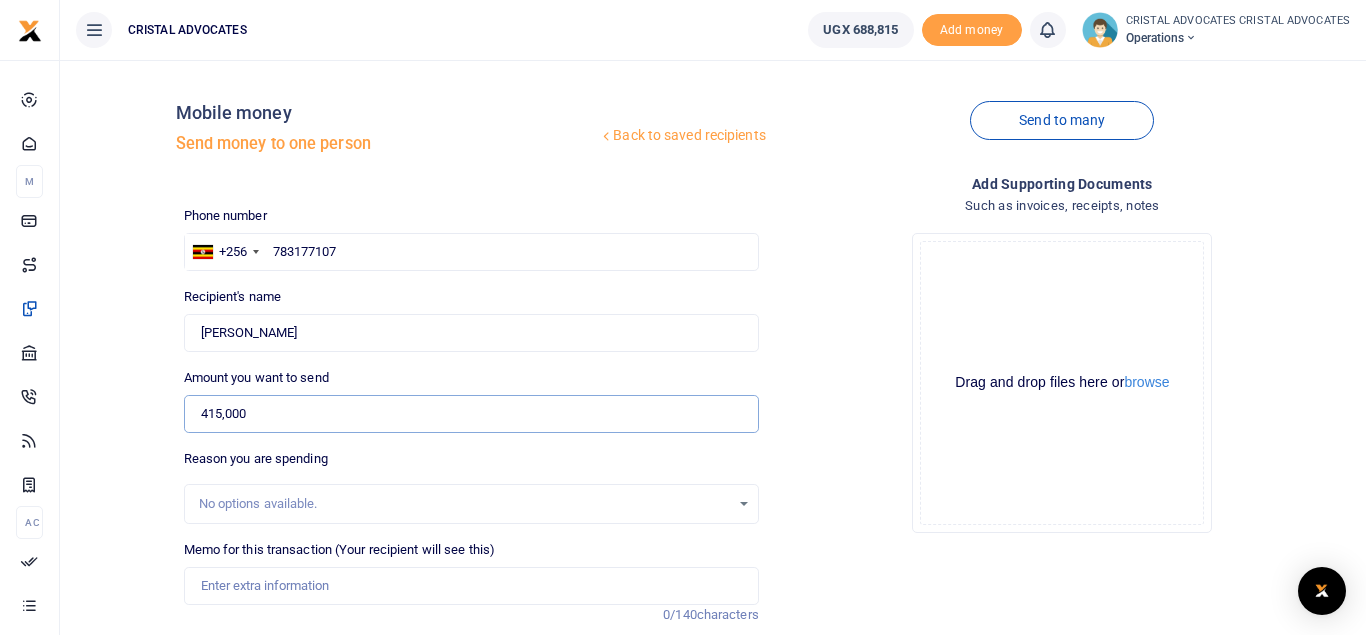 type on "415,000" 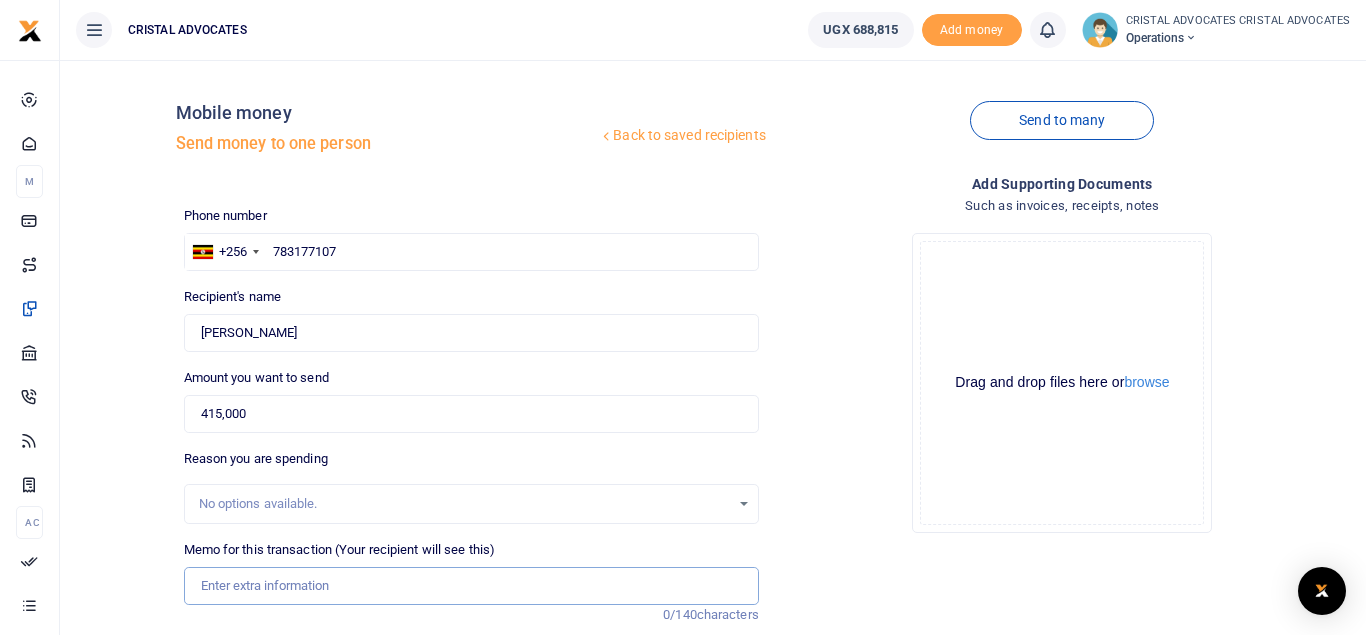 click on "Memo for this transaction (Your recipient will see this)" at bounding box center [471, 586] 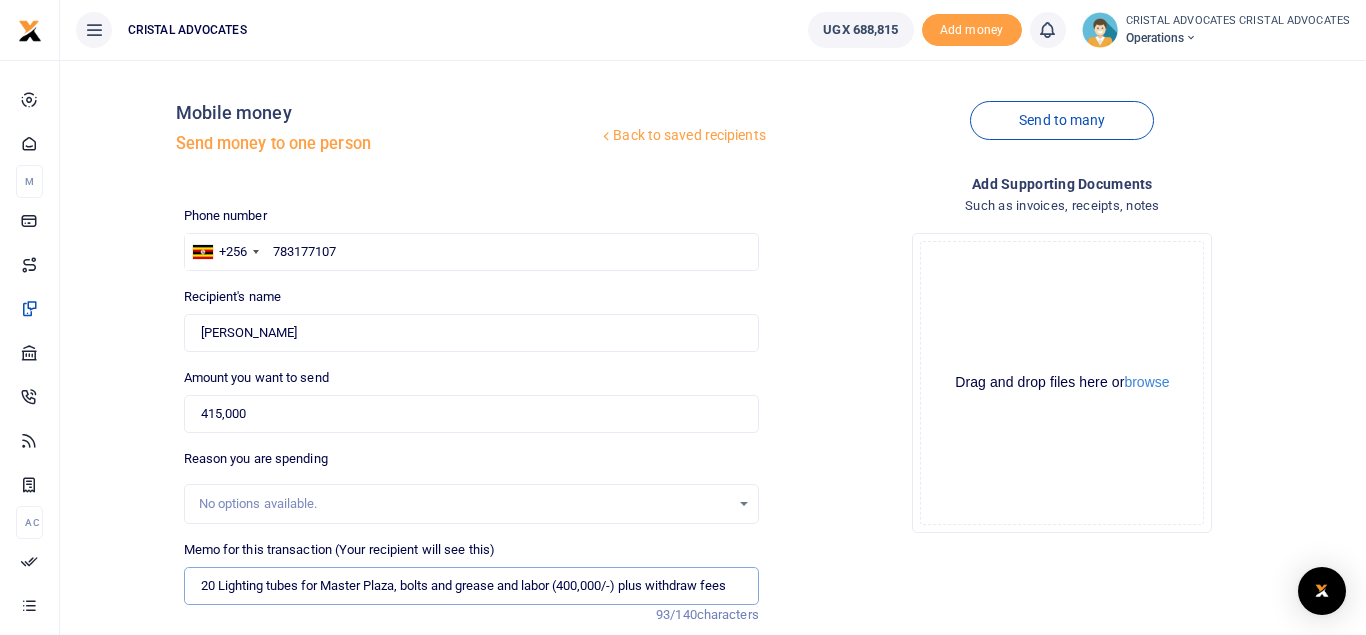 click on "20 Lighting tubes for Master Plaza, bolts and grease and labor (400,000/-) plus withdraw fees" at bounding box center (471, 586) 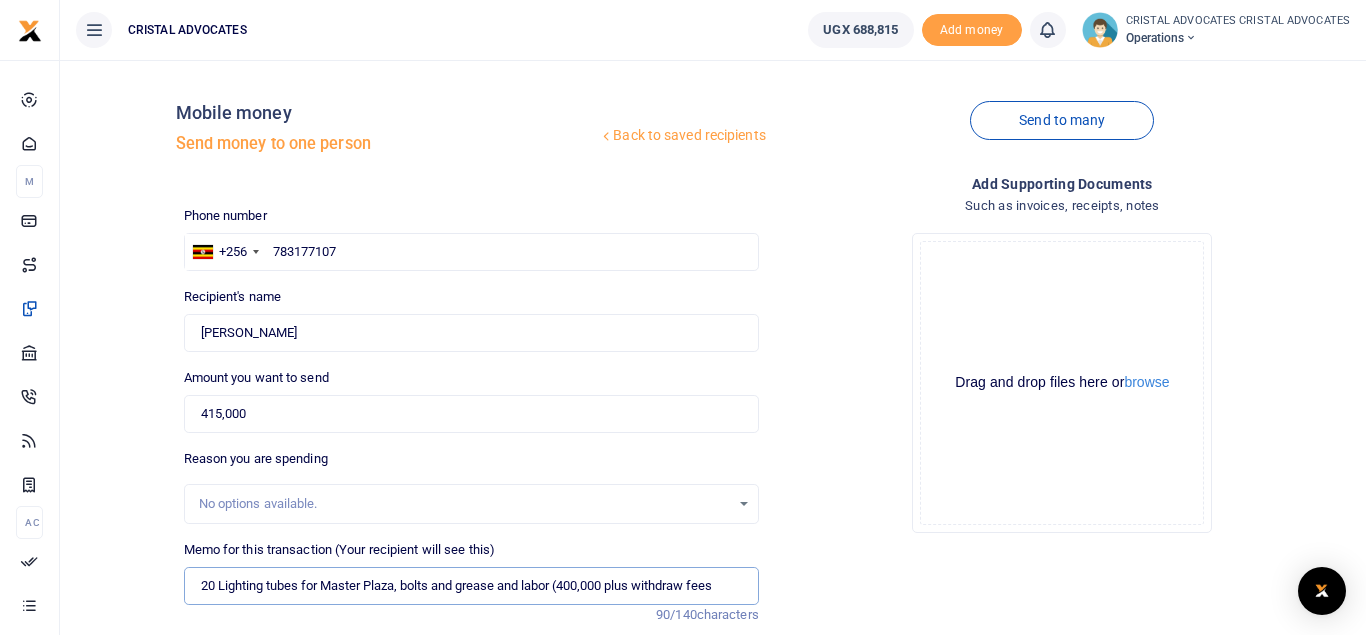 click on "20 Lighting tubes for Master Plaza, bolts and grease and labor (400,000 plus withdraw fees" at bounding box center [471, 586] 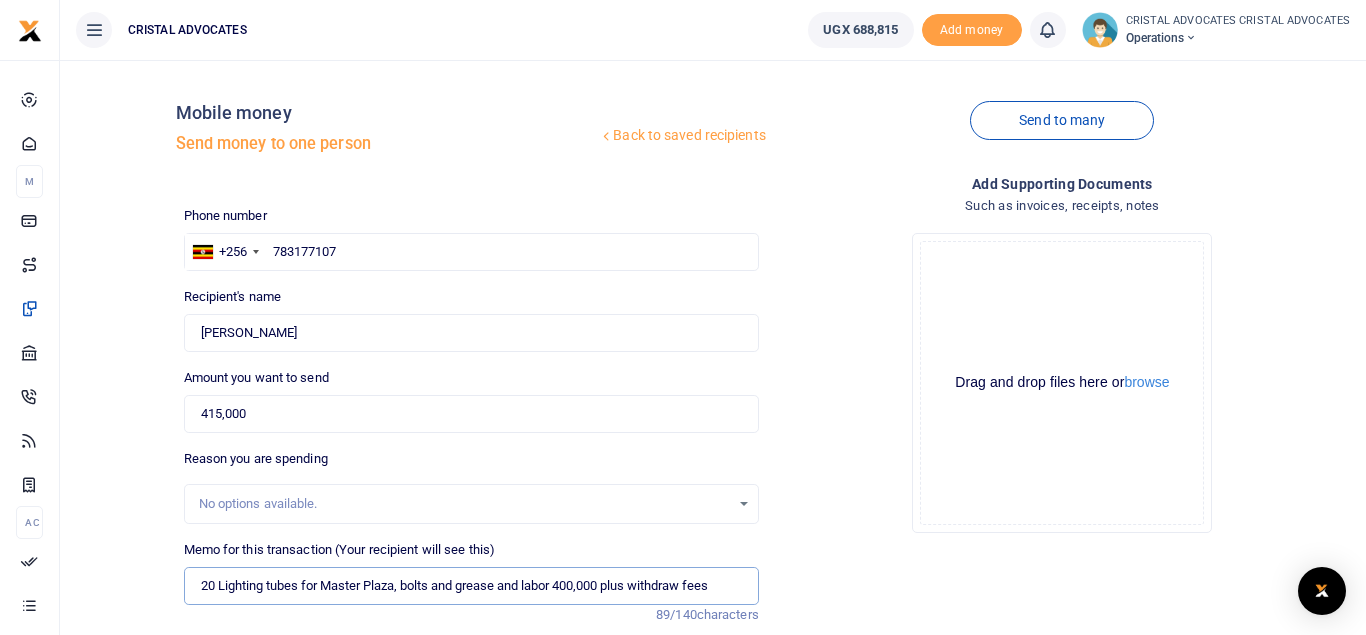 click on "20 Lighting tubes for Master Plaza, bolts and grease and labor 400,000 plus withdraw fees" at bounding box center (471, 586) 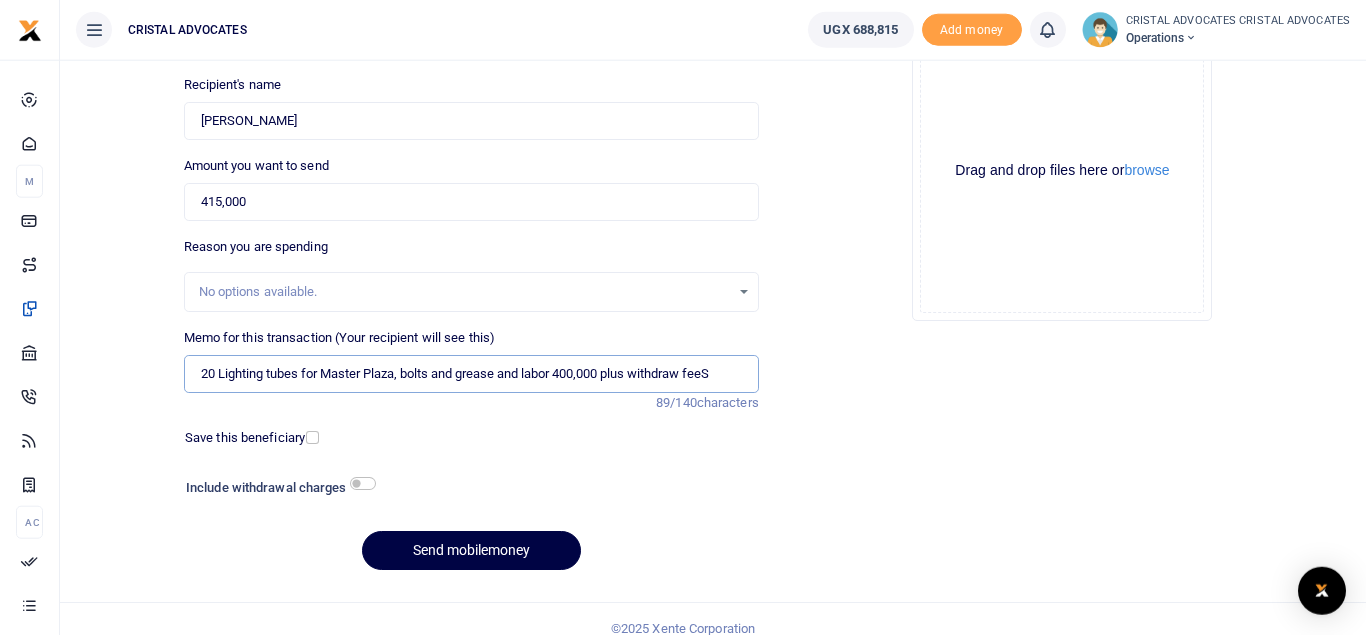 scroll, scrollTop: 231, scrollLeft: 0, axis: vertical 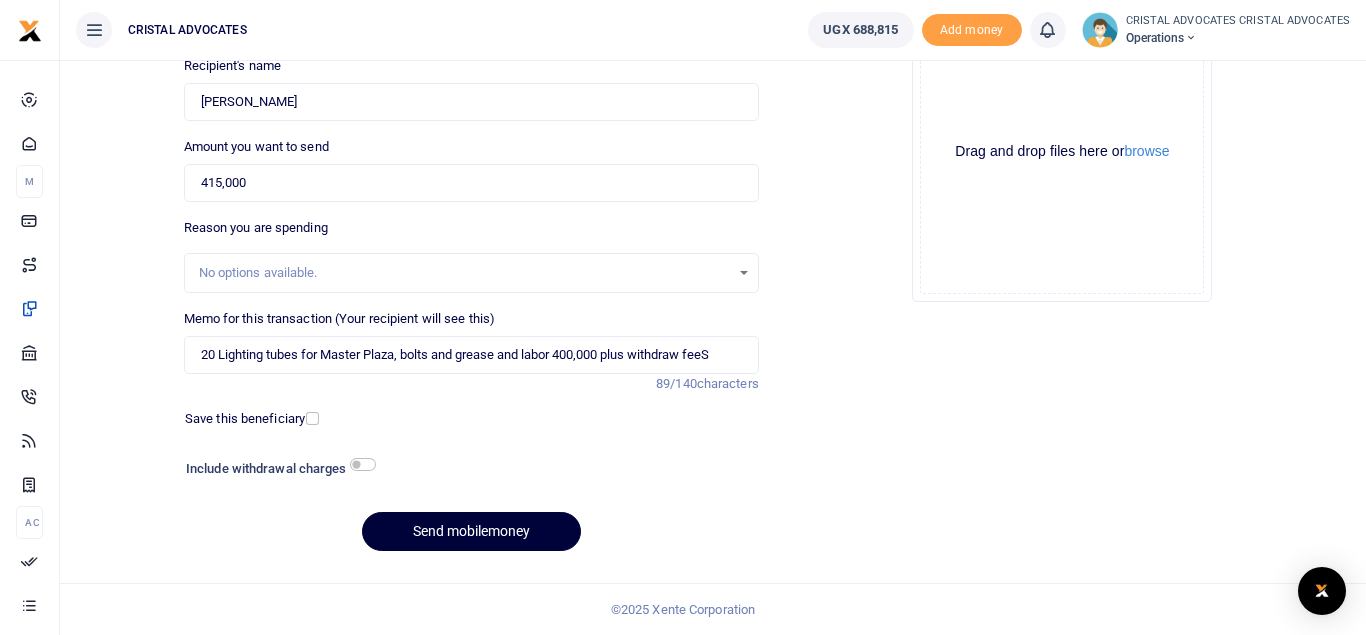 click on "Send mobilemoney" at bounding box center [471, 531] 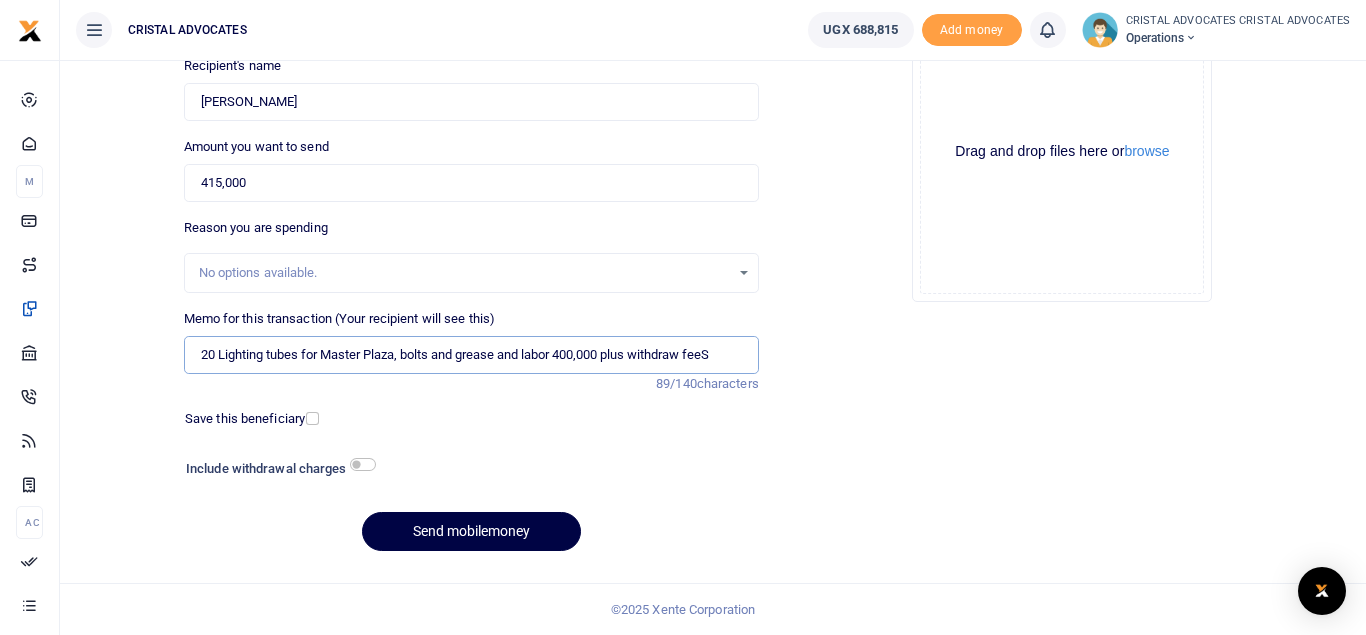 click on "20 Lighting tubes for Master Plaza, bolts and grease and labor 400,000 plus withdraw feeS" at bounding box center [471, 355] 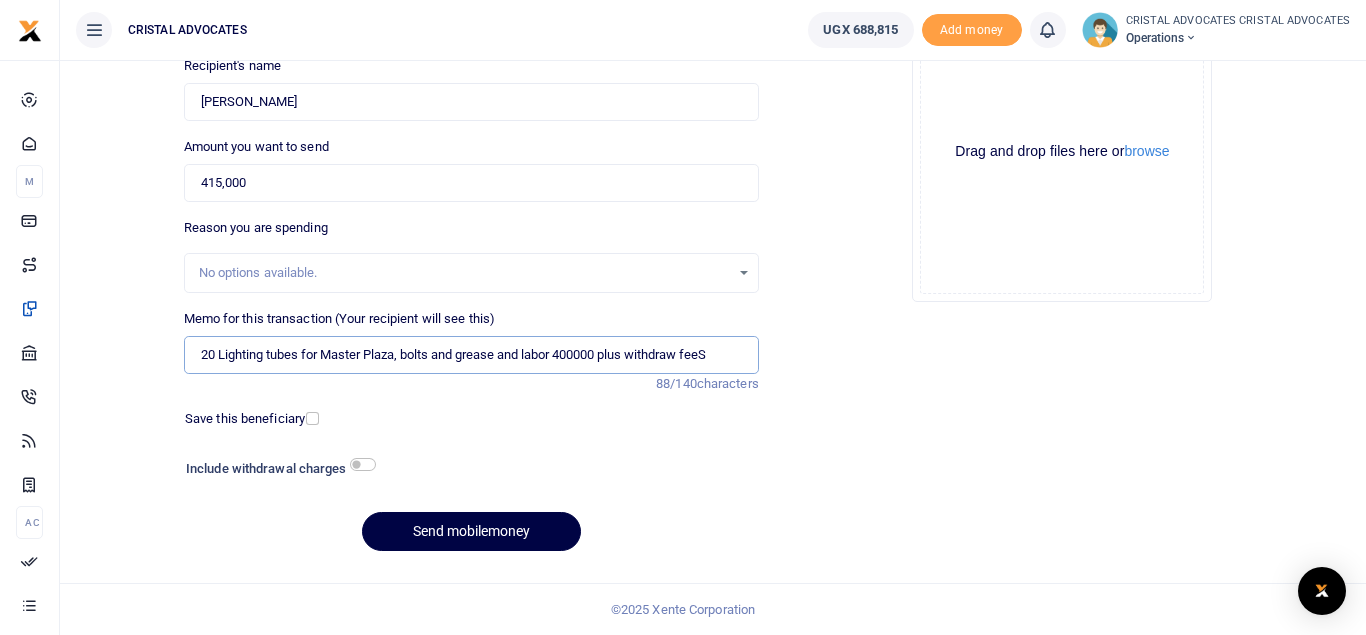 click on "20 Lighting tubes for Master Plaza, bolts and grease and labor 400000 plus withdraw feeS" at bounding box center (471, 355) 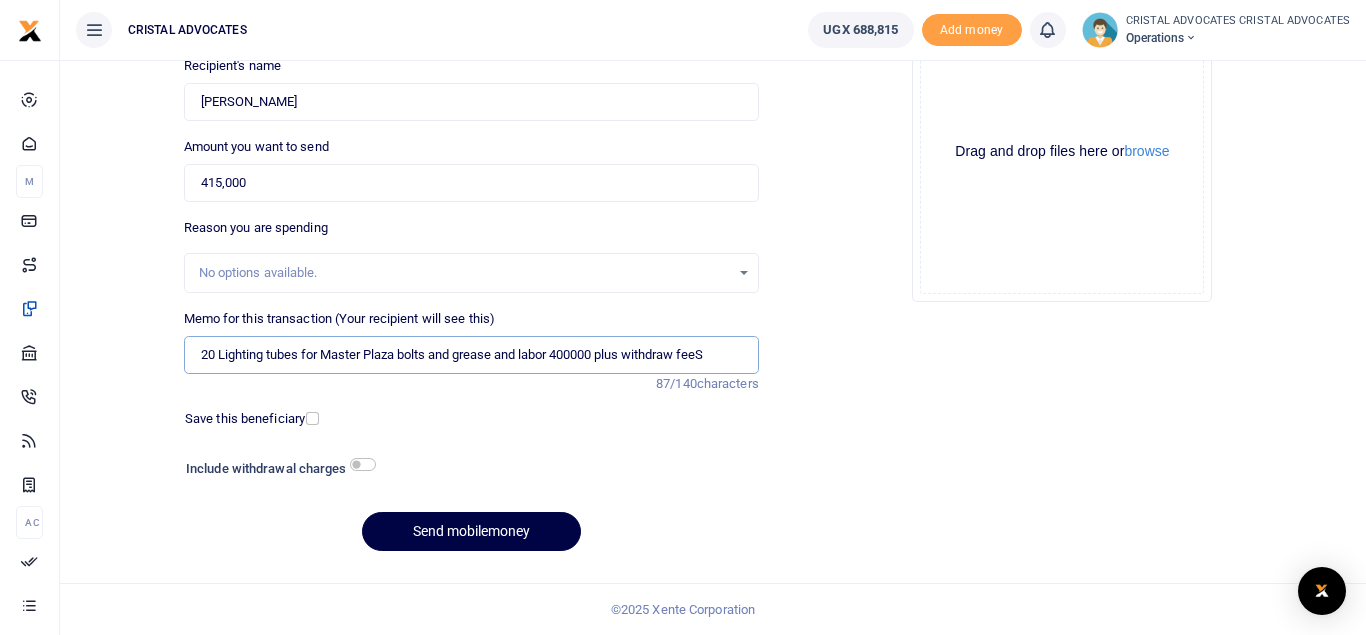 type on "20 Lighting tubes for Master Plaza bolts and grease and labor 400000 plus withdraw feeS" 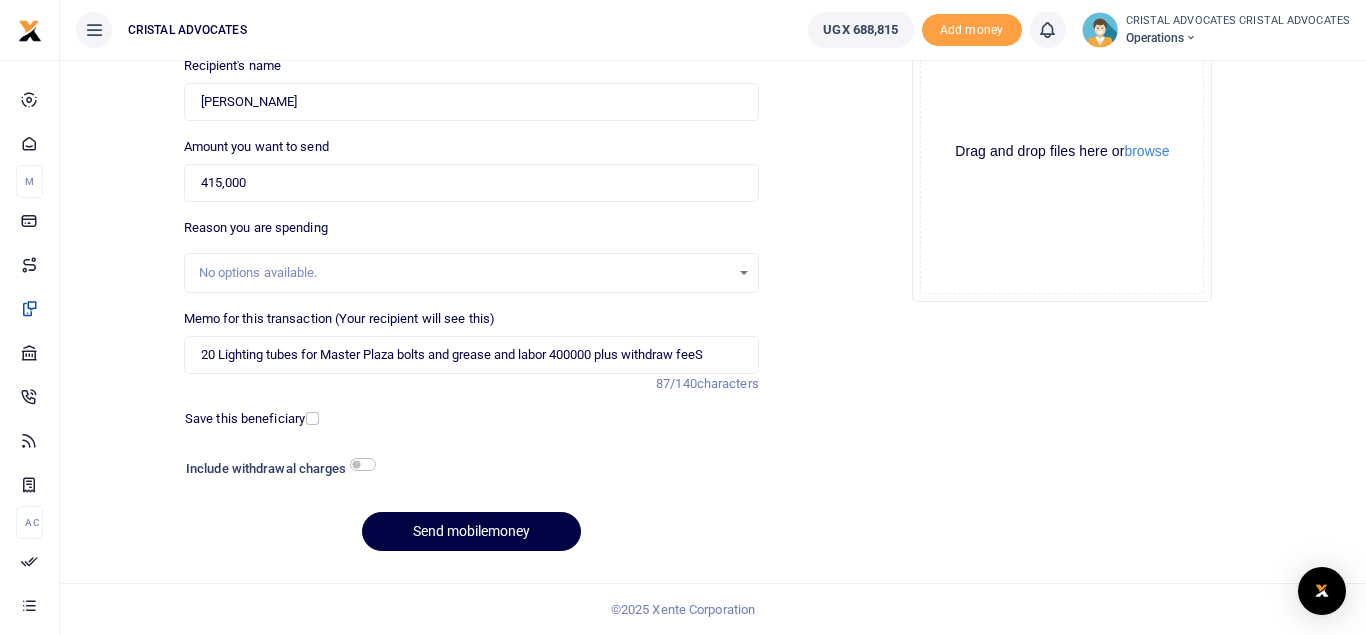 click on "Phone number
+256 Uganda +256 783177107
Phone is required.
Recipient's name
Found
Name is required.
Amount you want to send
415,000
Amount is required.
87/140" at bounding box center (471, 271) 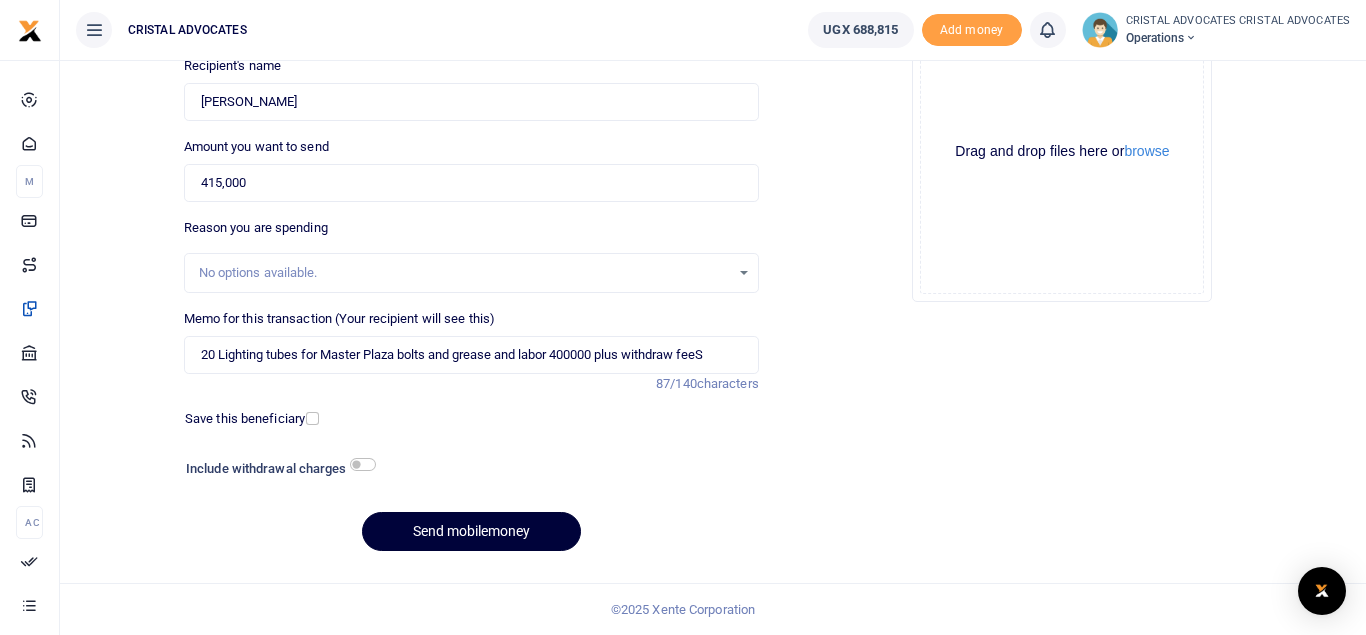 click on "Send mobilemoney" at bounding box center (471, 531) 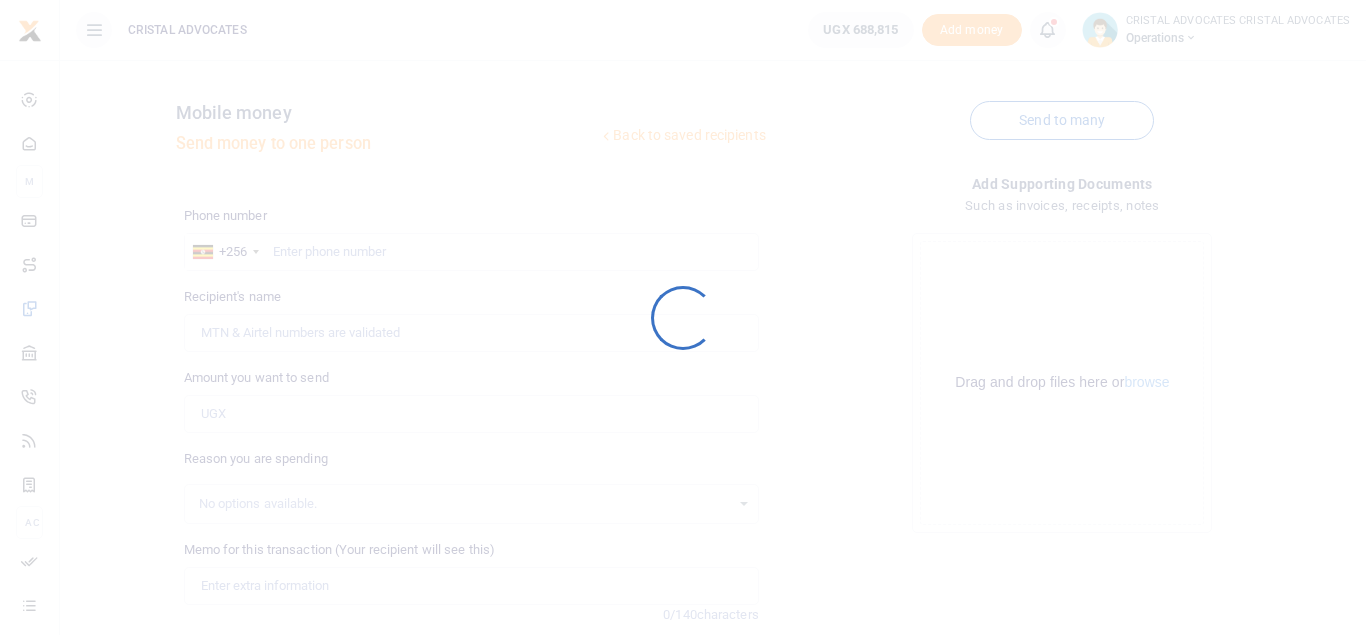 scroll, scrollTop: 0, scrollLeft: 0, axis: both 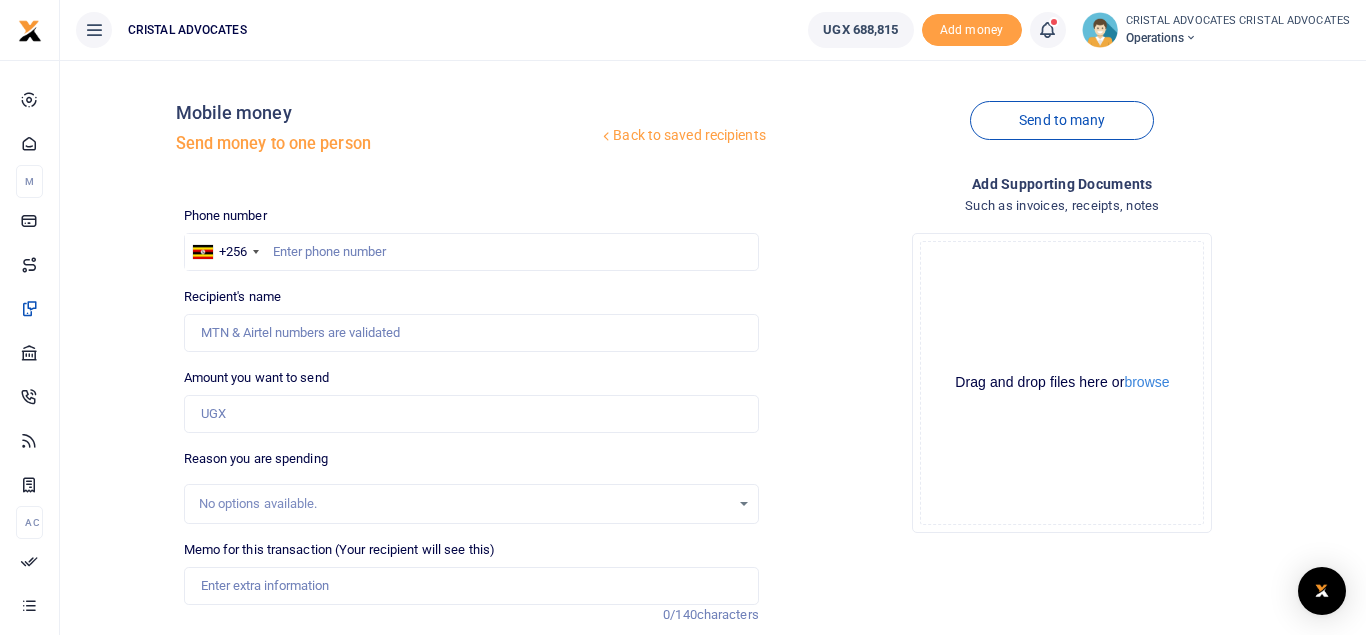 click at bounding box center [1047, 30] 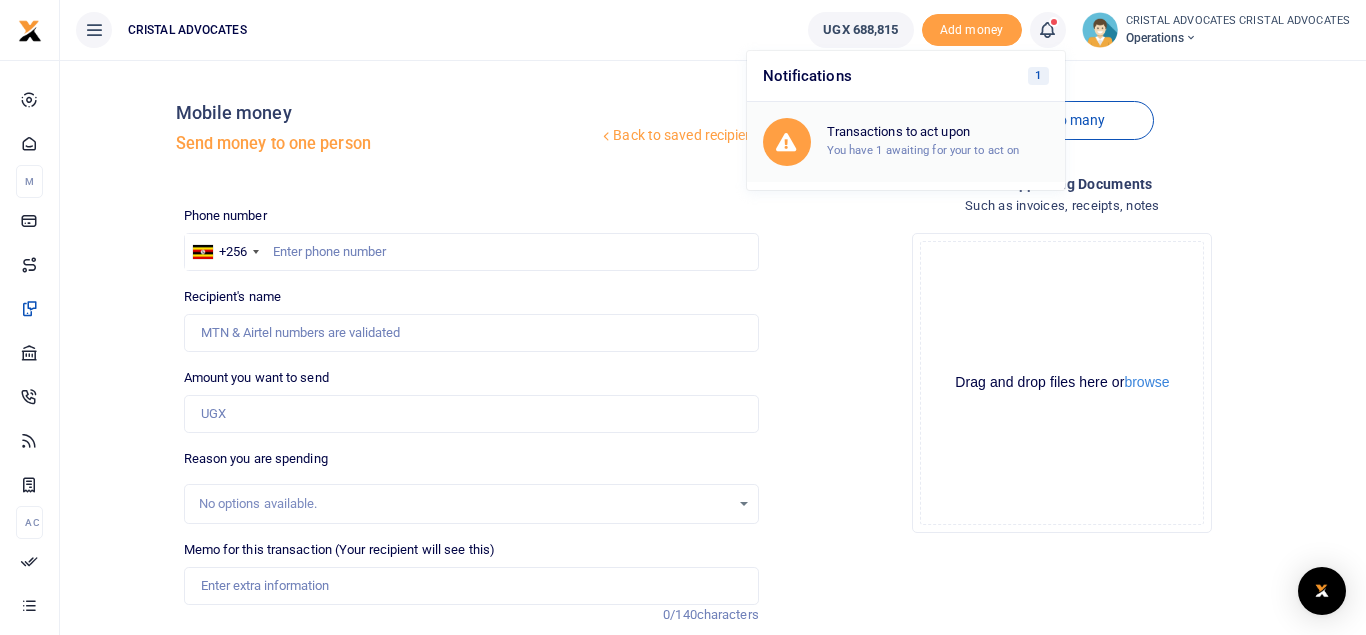 click on "Transactions to act upon" at bounding box center (938, 132) 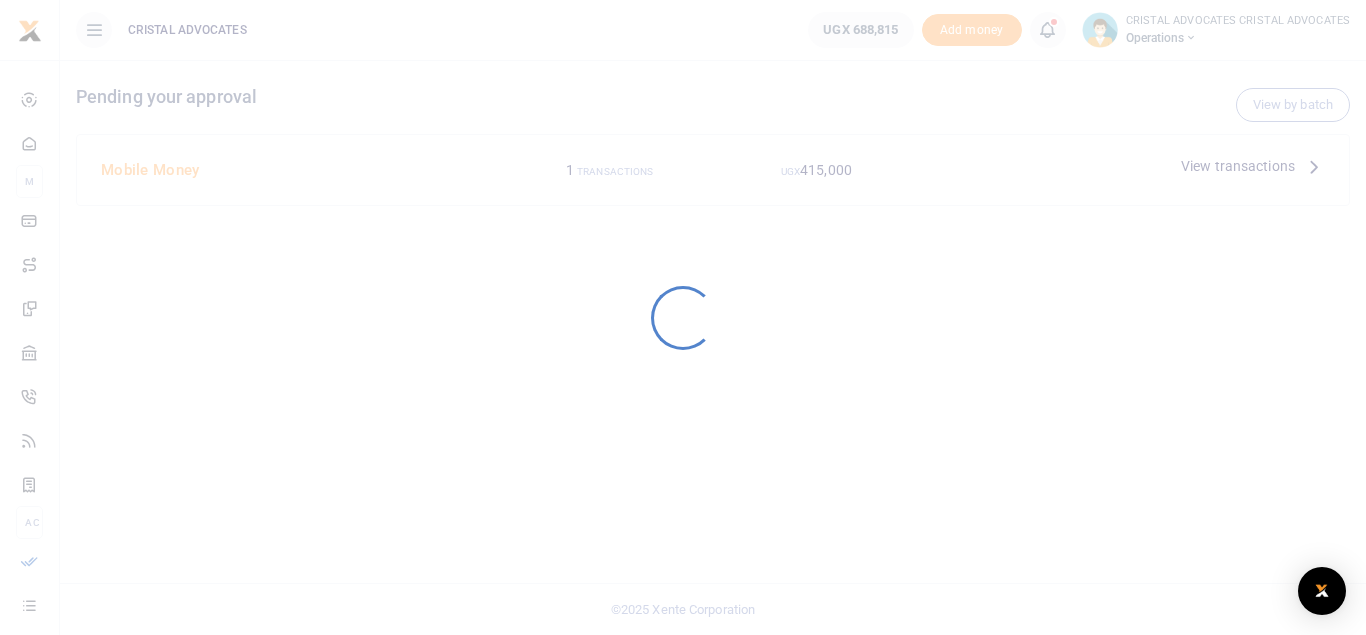 scroll, scrollTop: 0, scrollLeft: 0, axis: both 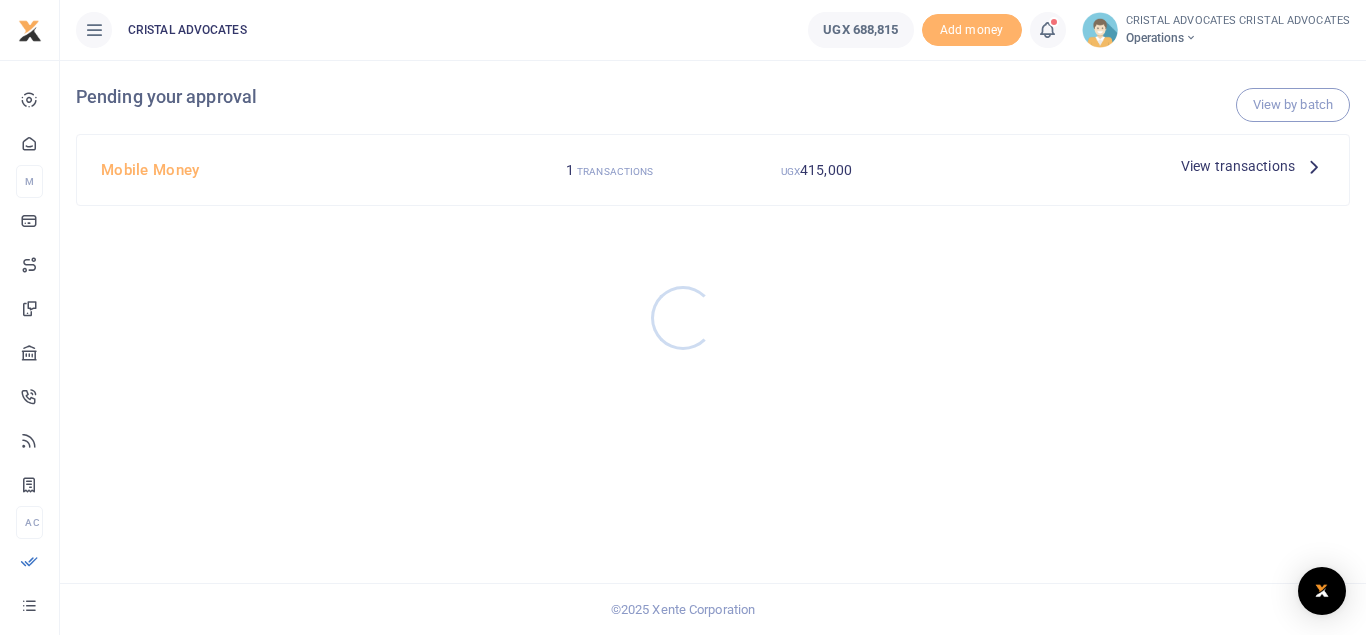 click at bounding box center (683, 317) 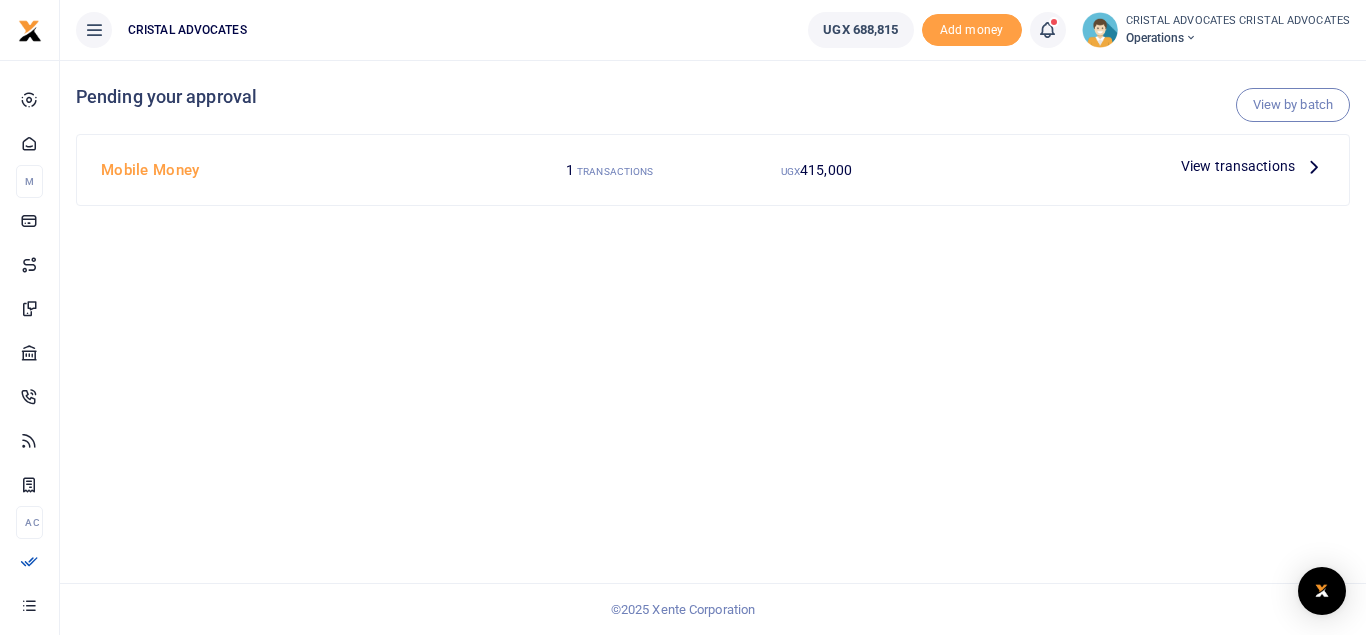 click on "View by batch
Pending your approval
Mobile Money
1   TRANSACTIONS
UGX 415,000
View transactions" at bounding box center [713, 347] 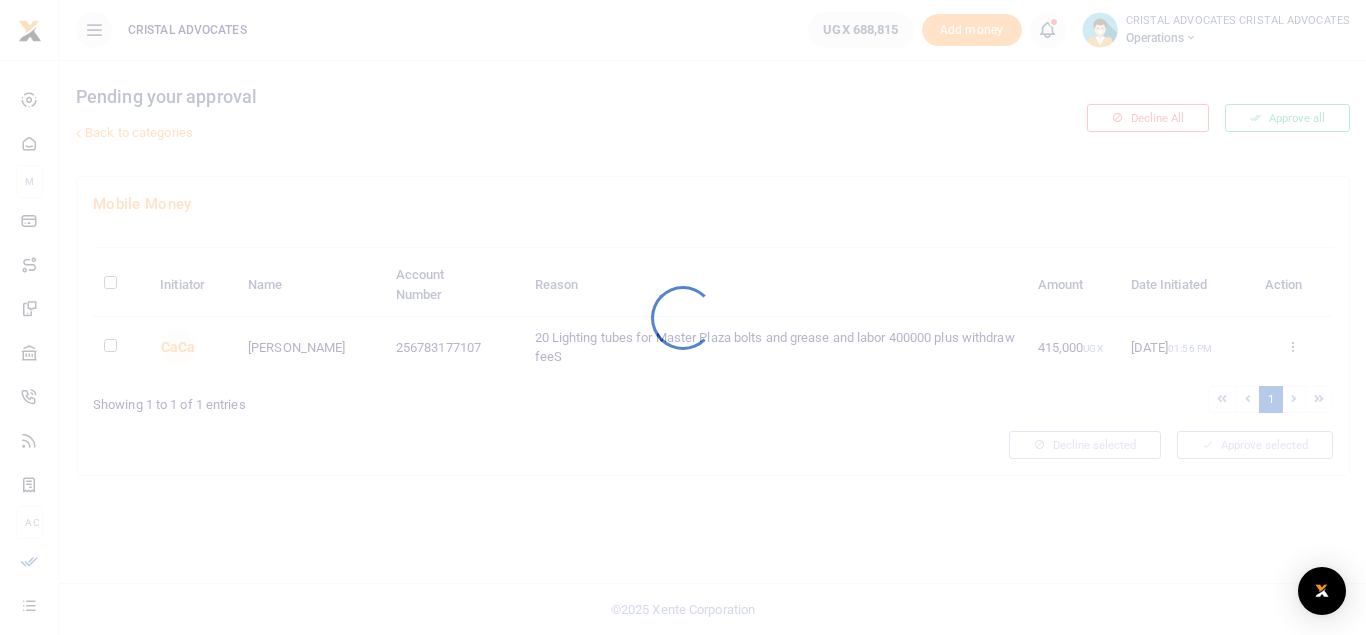 scroll, scrollTop: 0, scrollLeft: 0, axis: both 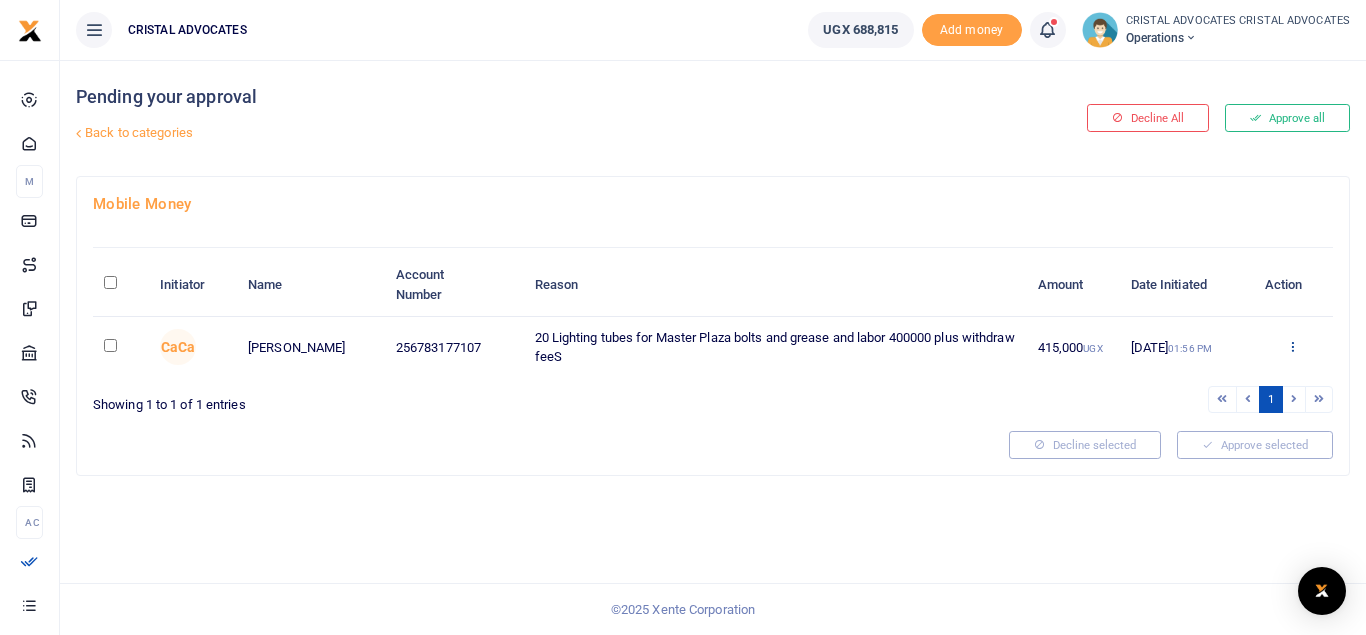 click at bounding box center (1292, 346) 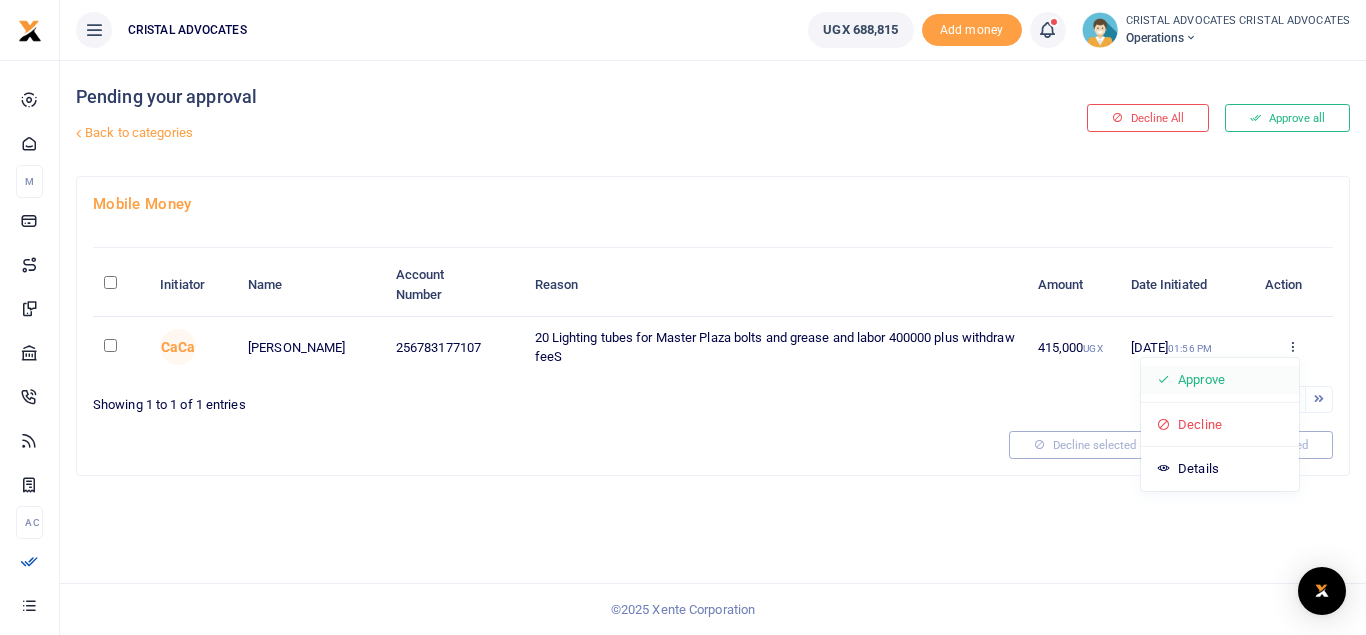 click on "Approve" at bounding box center (1220, 380) 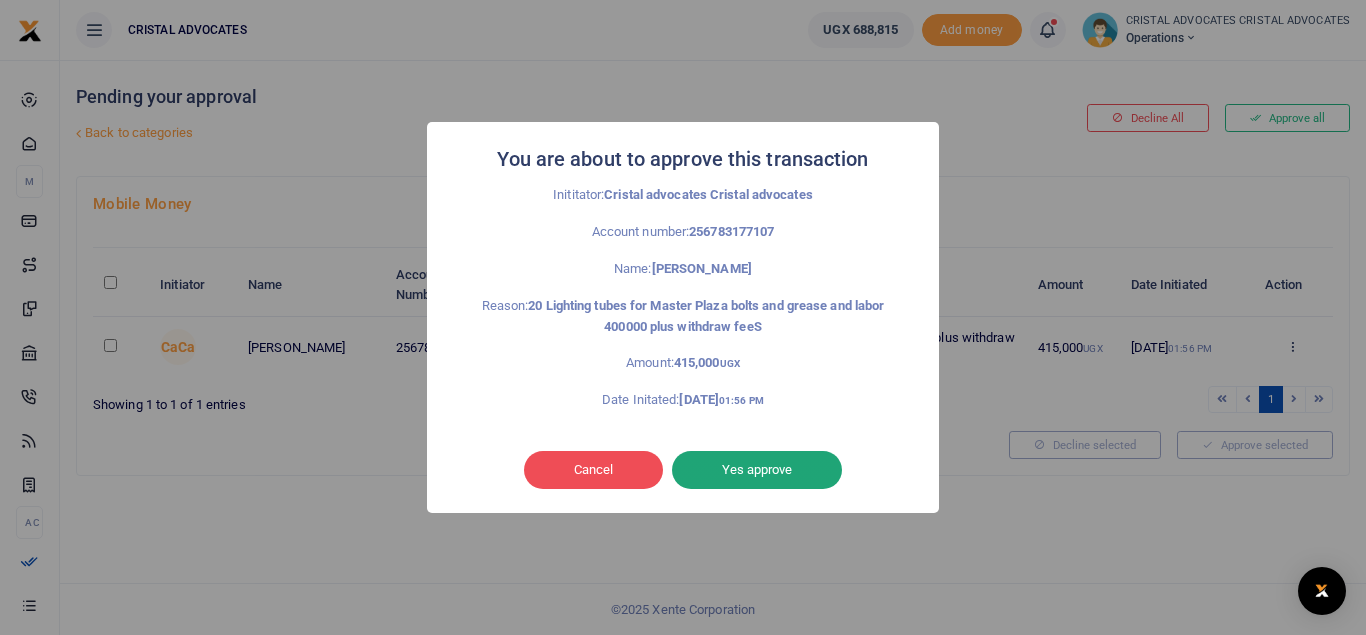 click on "Yes approve" at bounding box center [757, 470] 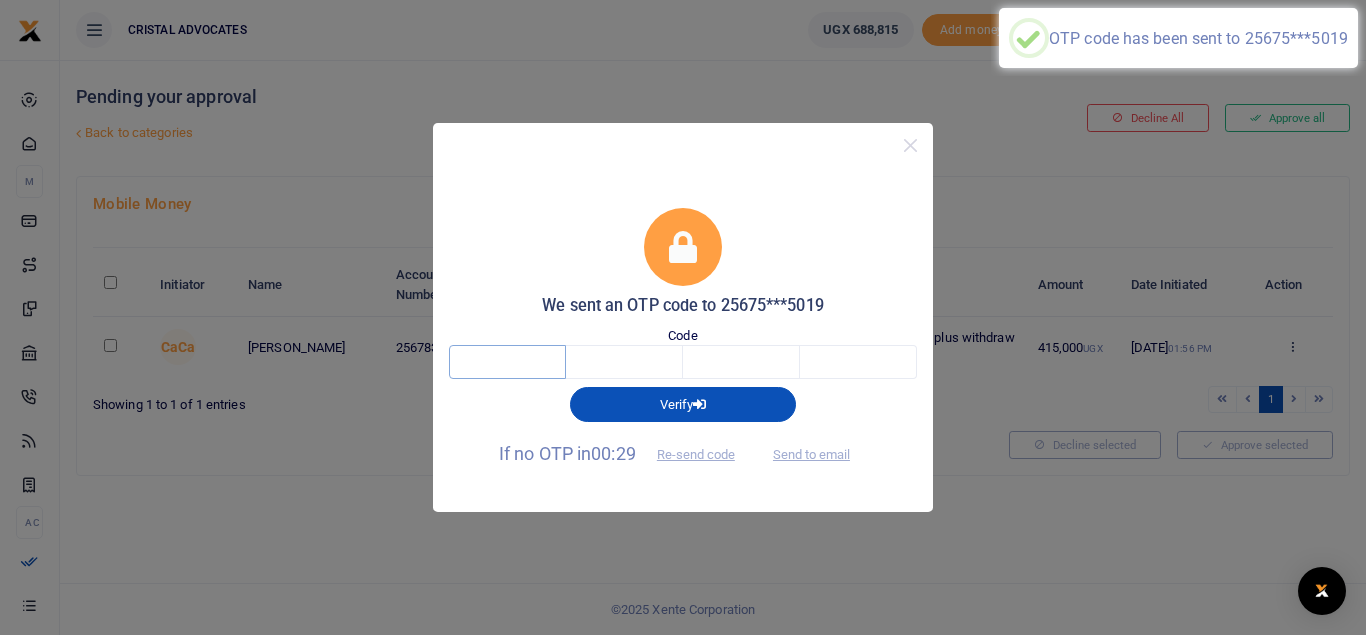click at bounding box center (507, 362) 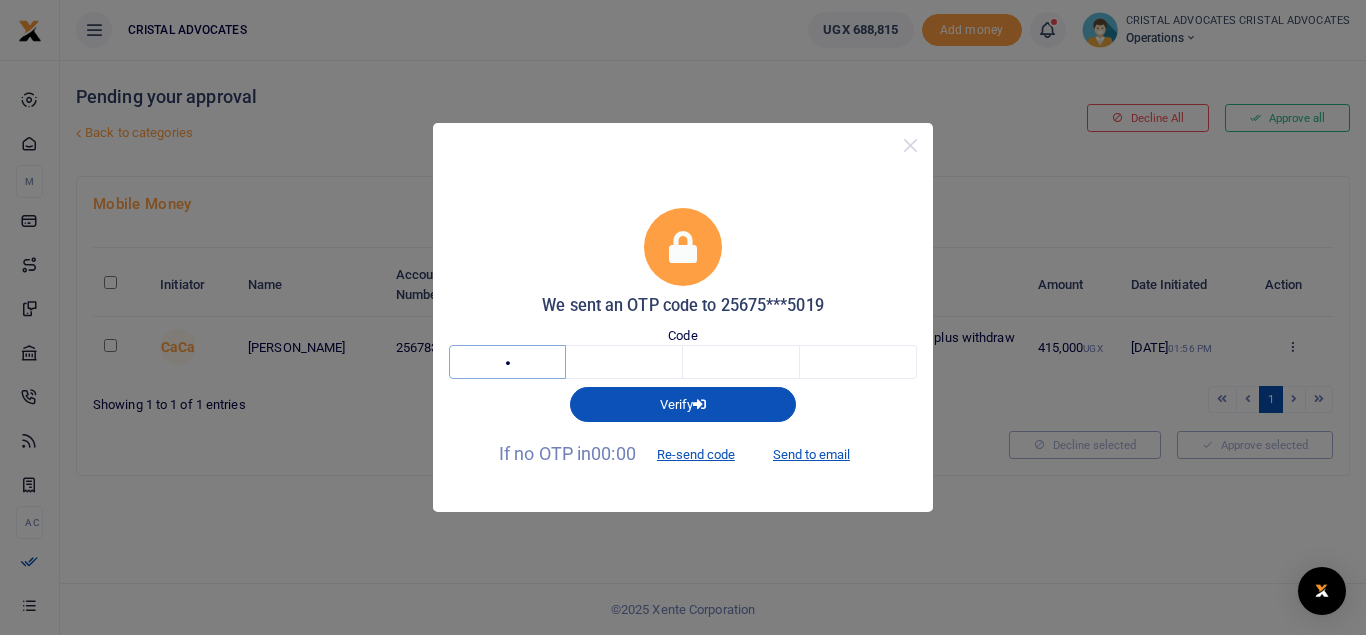 type on "4" 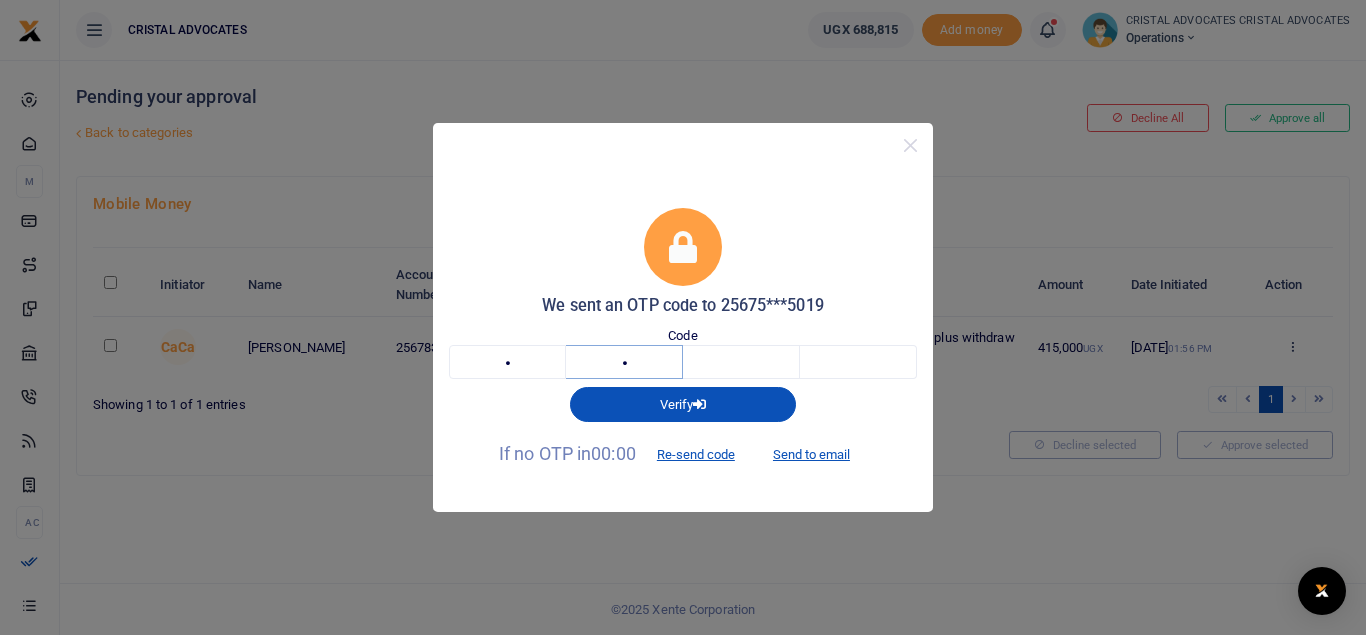 type on "8" 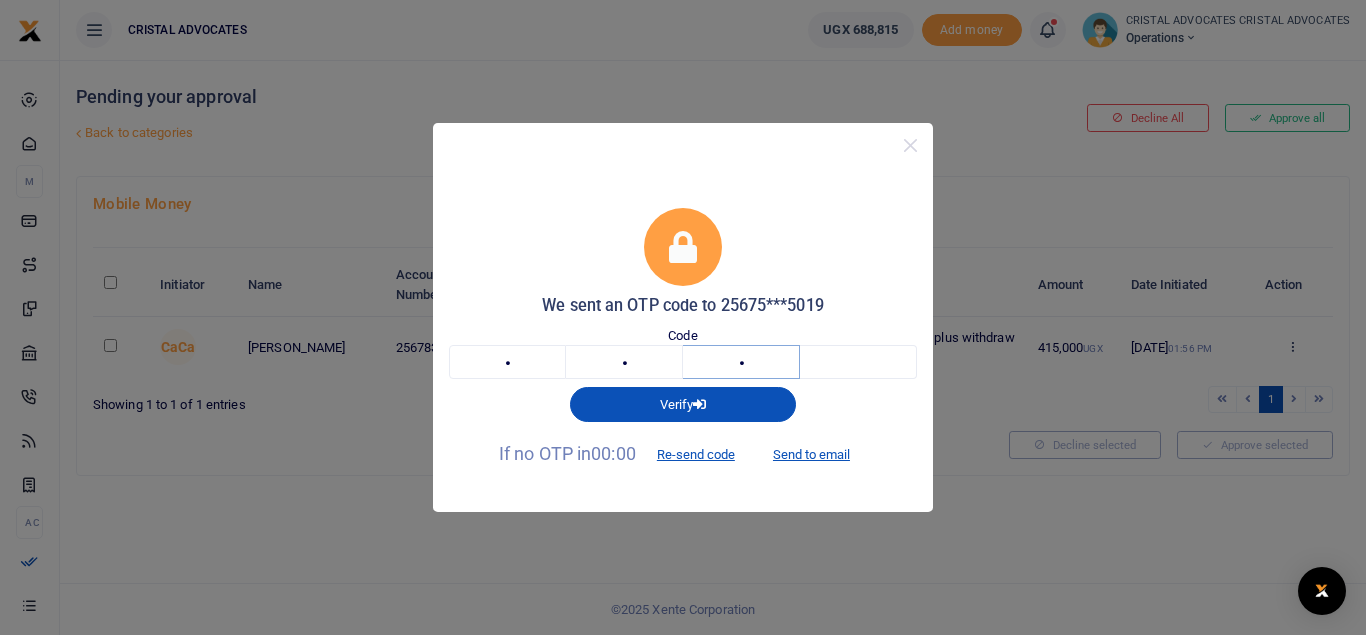 type on "1" 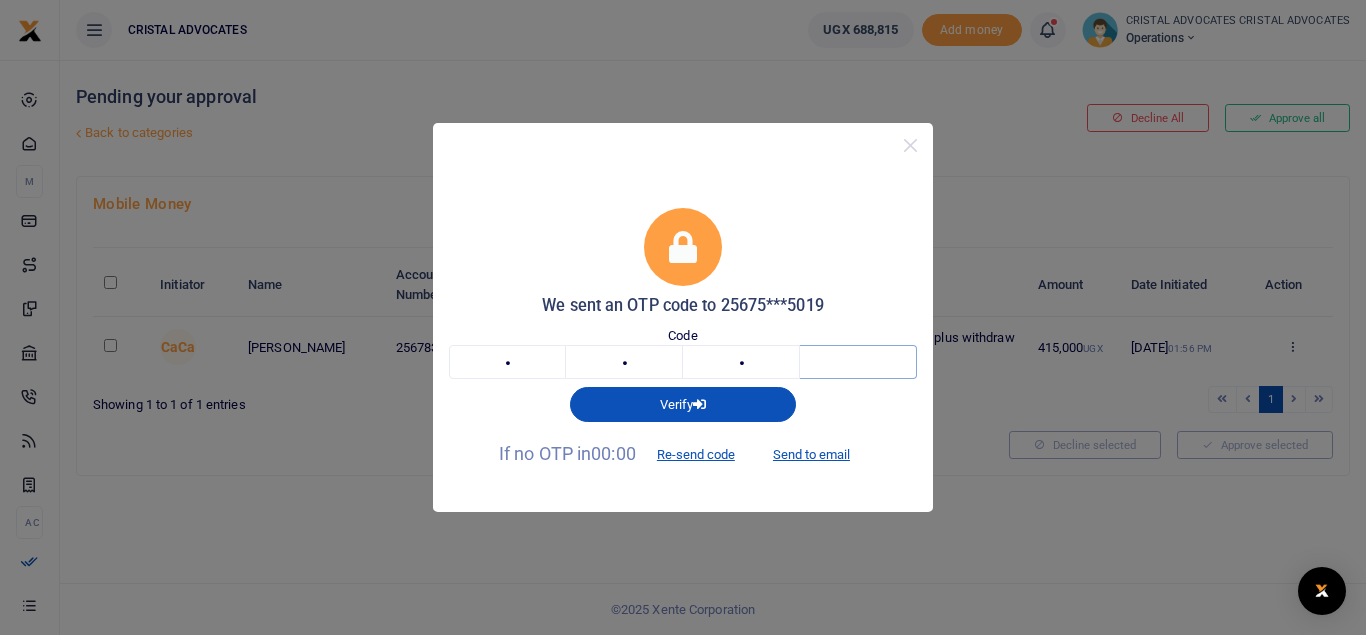type on "3" 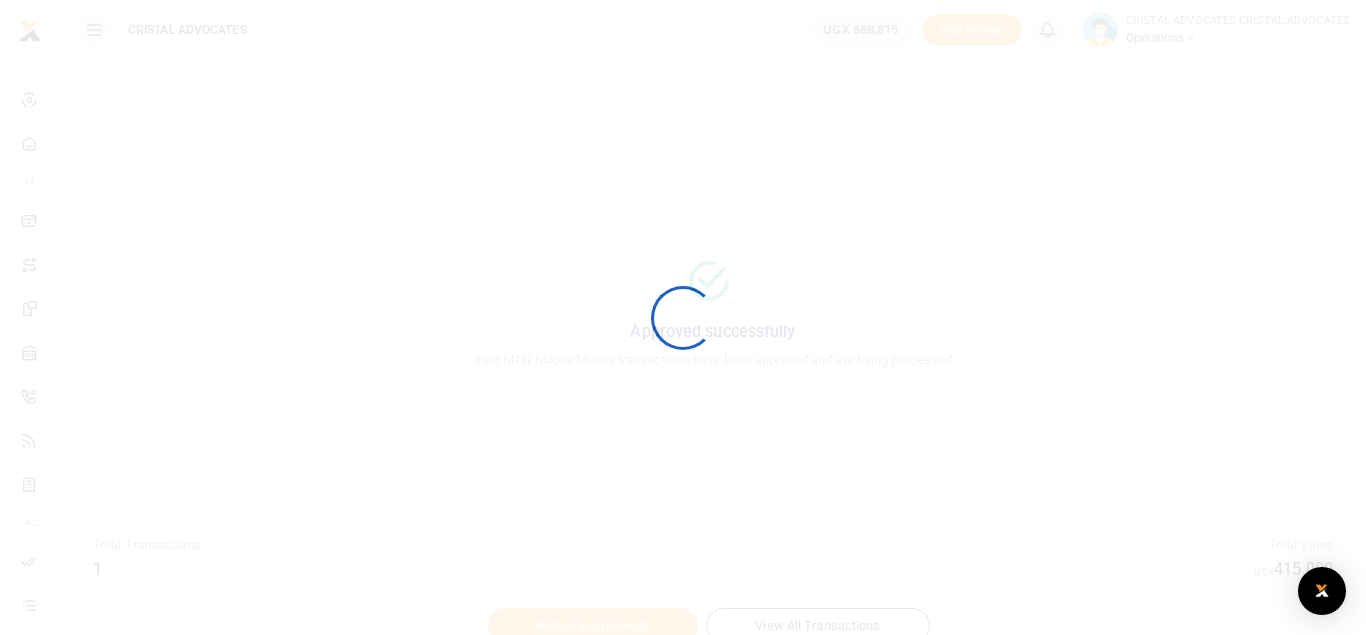 scroll, scrollTop: 0, scrollLeft: 0, axis: both 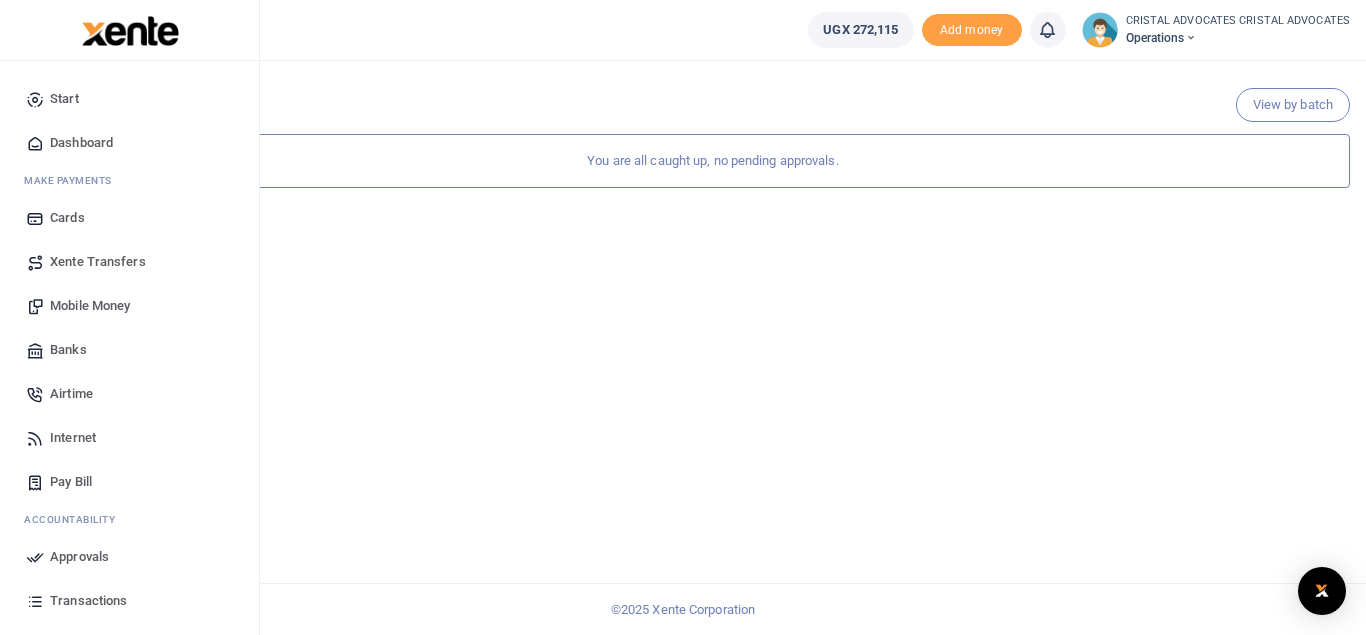 click on "Mobile Money" at bounding box center (90, 306) 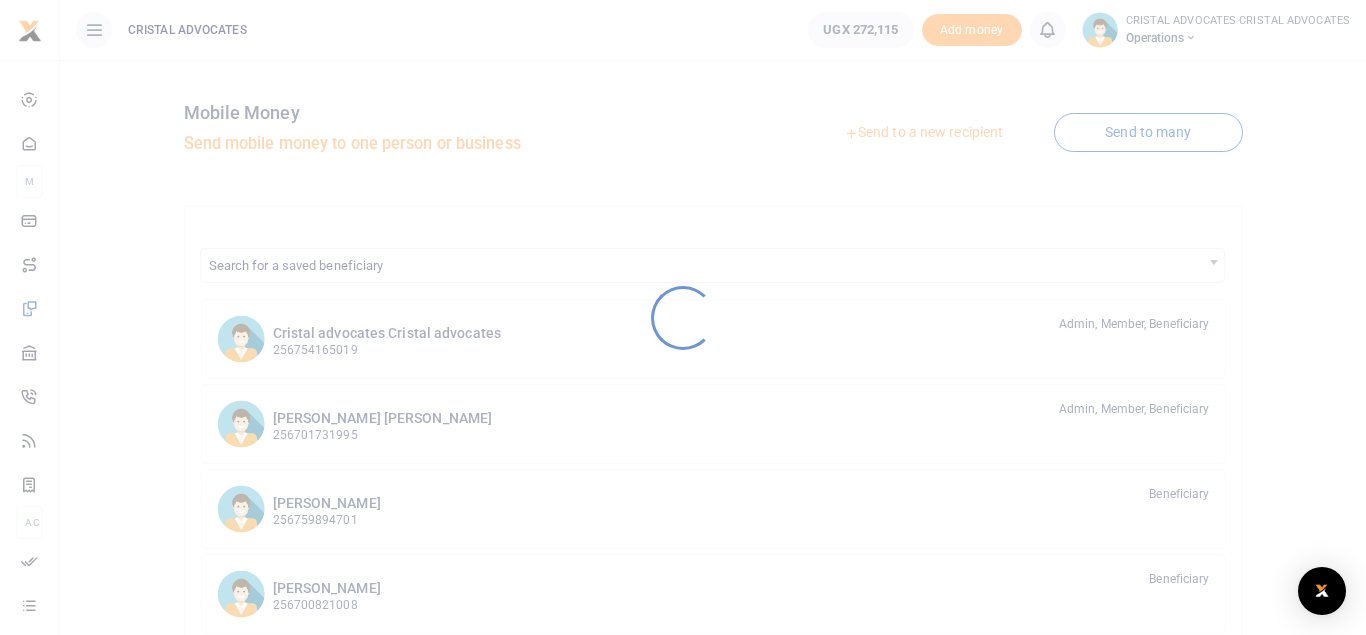 scroll, scrollTop: 0, scrollLeft: 0, axis: both 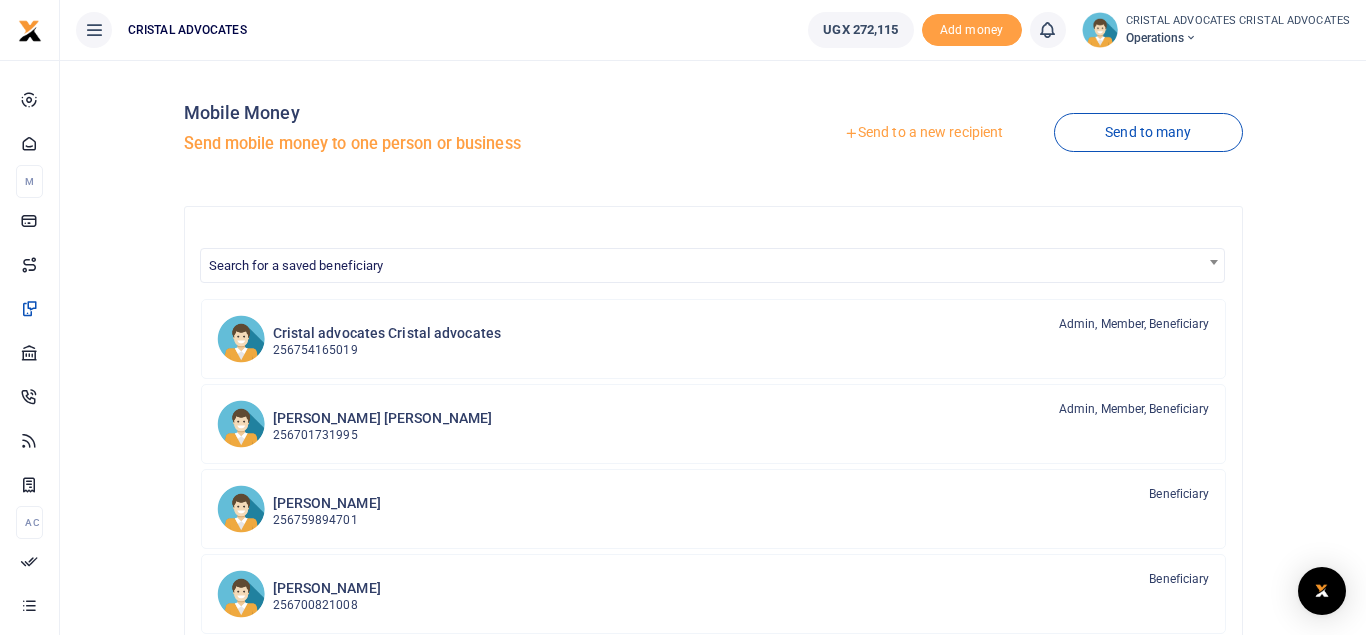 click on "Send to a new recipient" at bounding box center [923, 133] 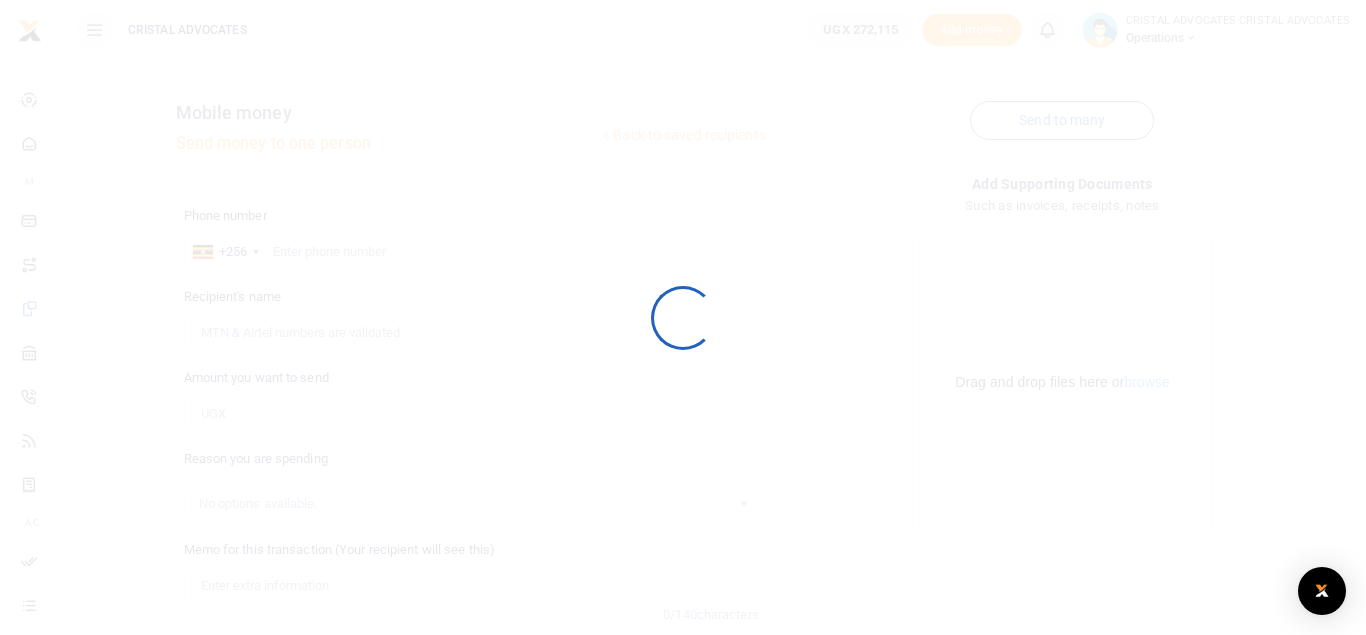 scroll, scrollTop: 0, scrollLeft: 0, axis: both 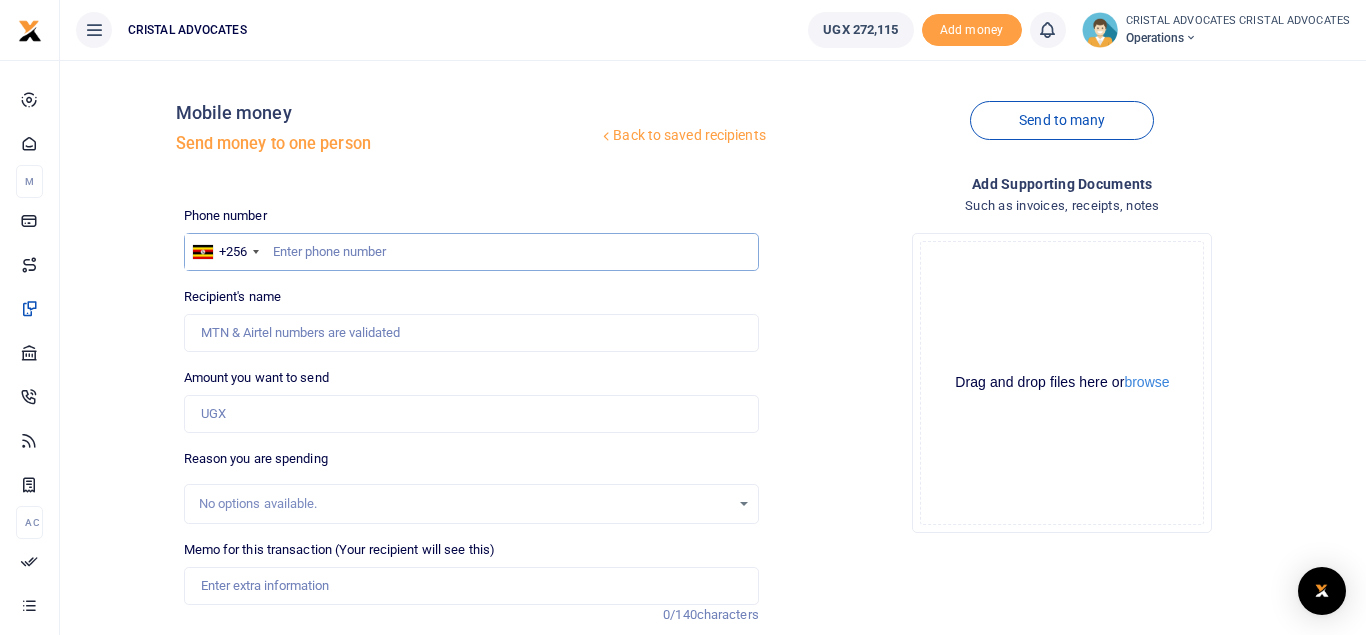 click at bounding box center (471, 252) 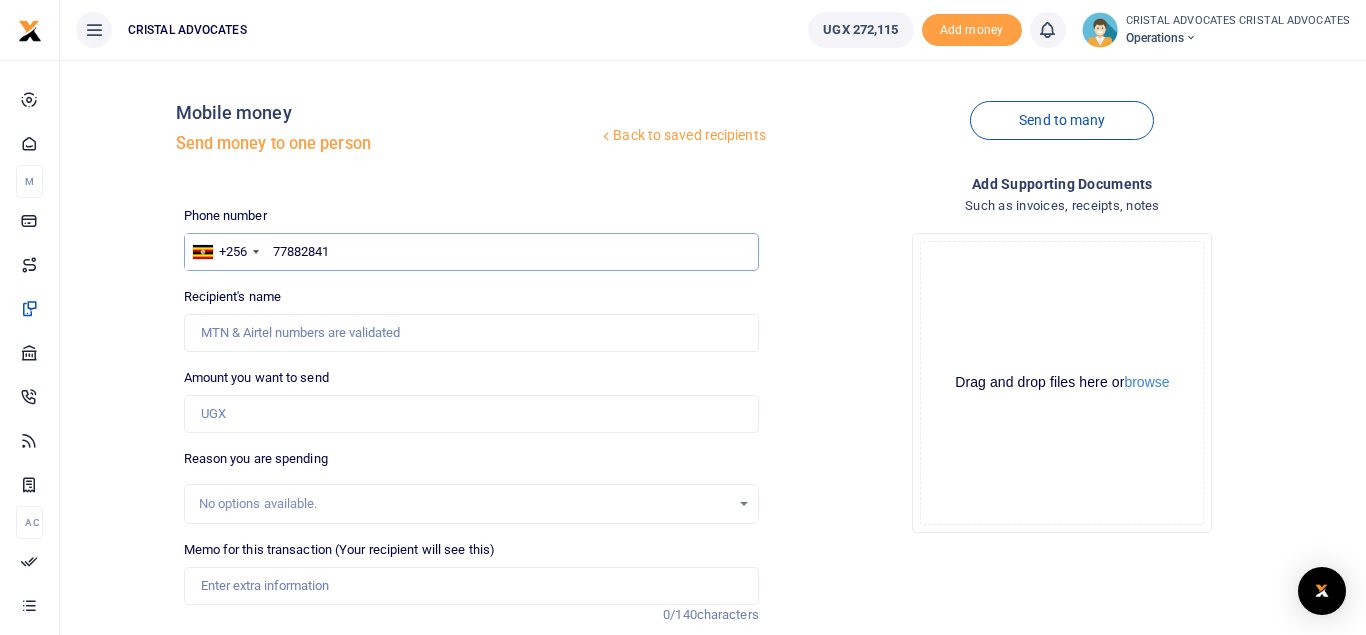 type on "778828410" 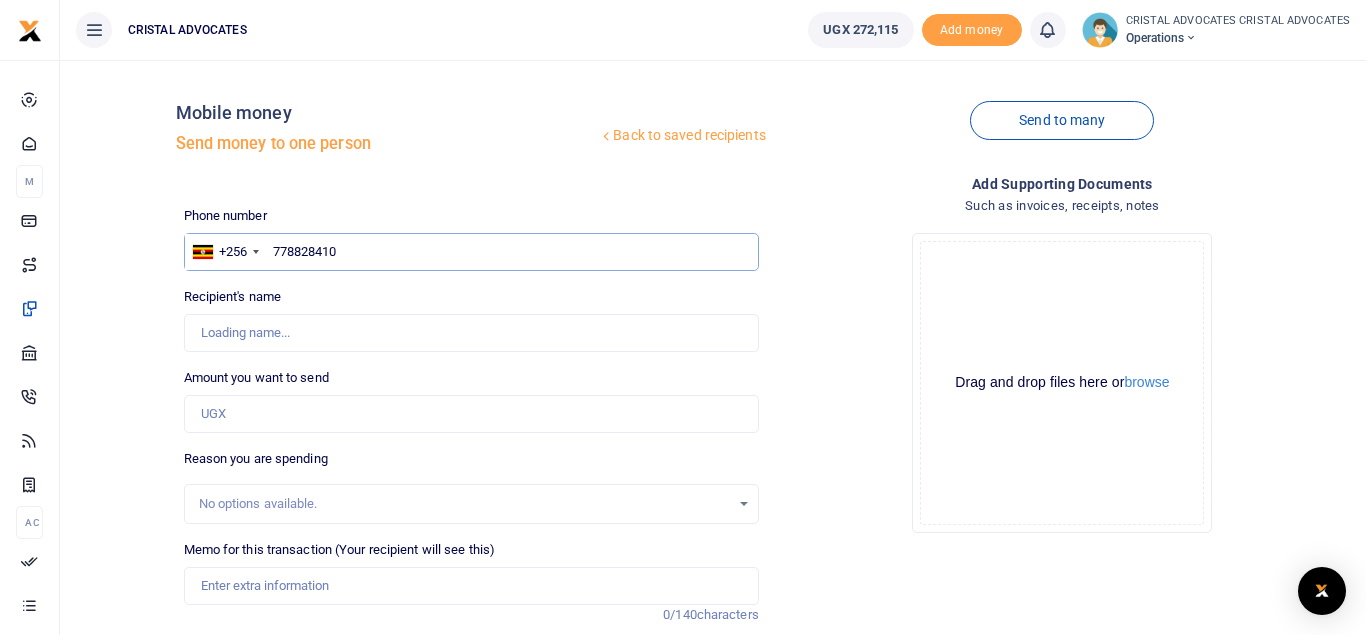 type on "Opindeni [PERSON_NAME]" 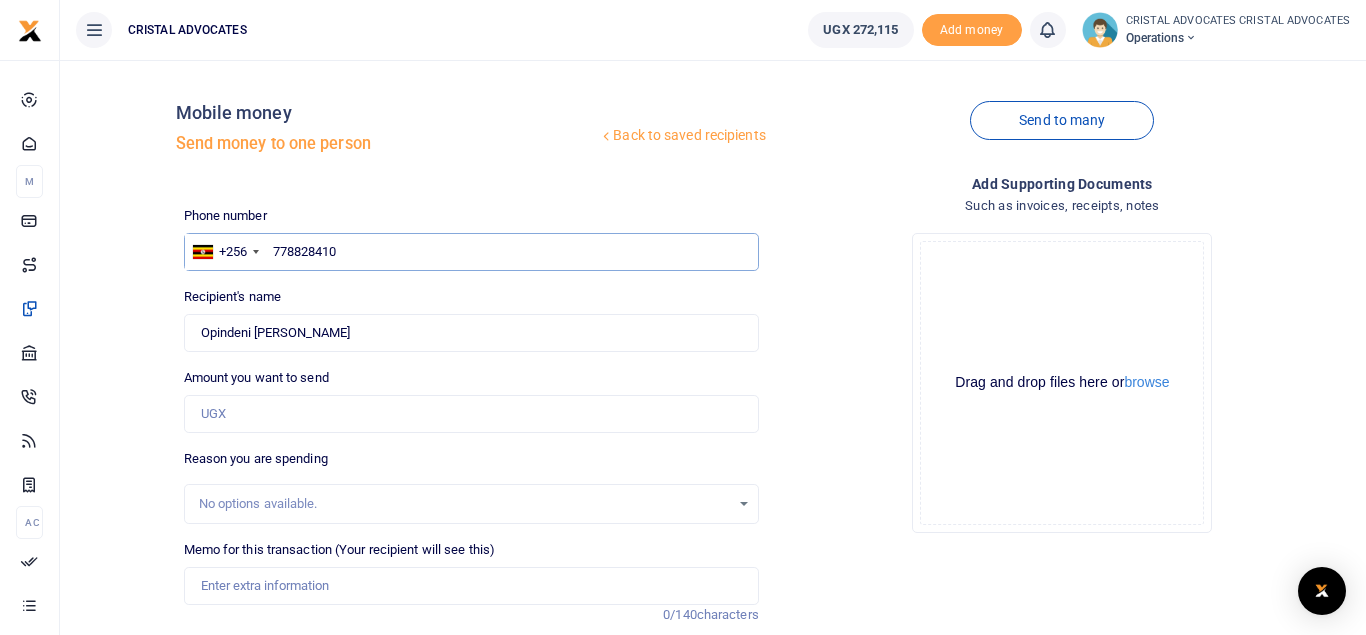 type on "778828410" 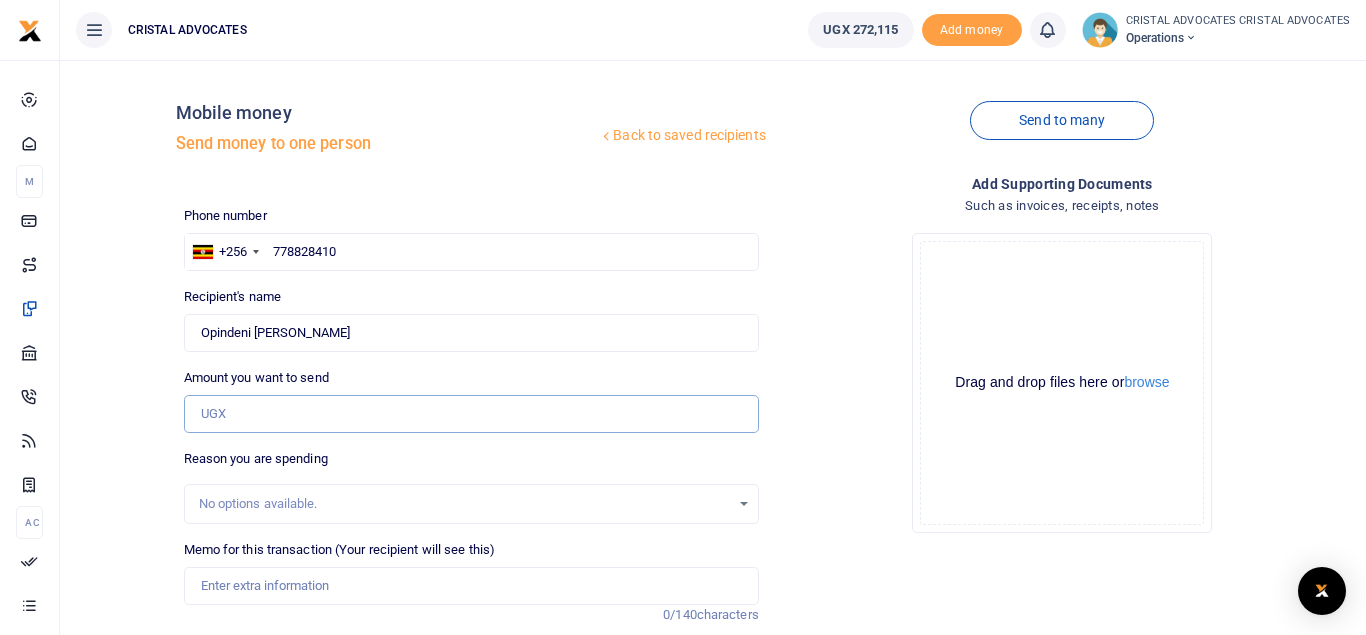 click on "Amount you want to send" at bounding box center [471, 414] 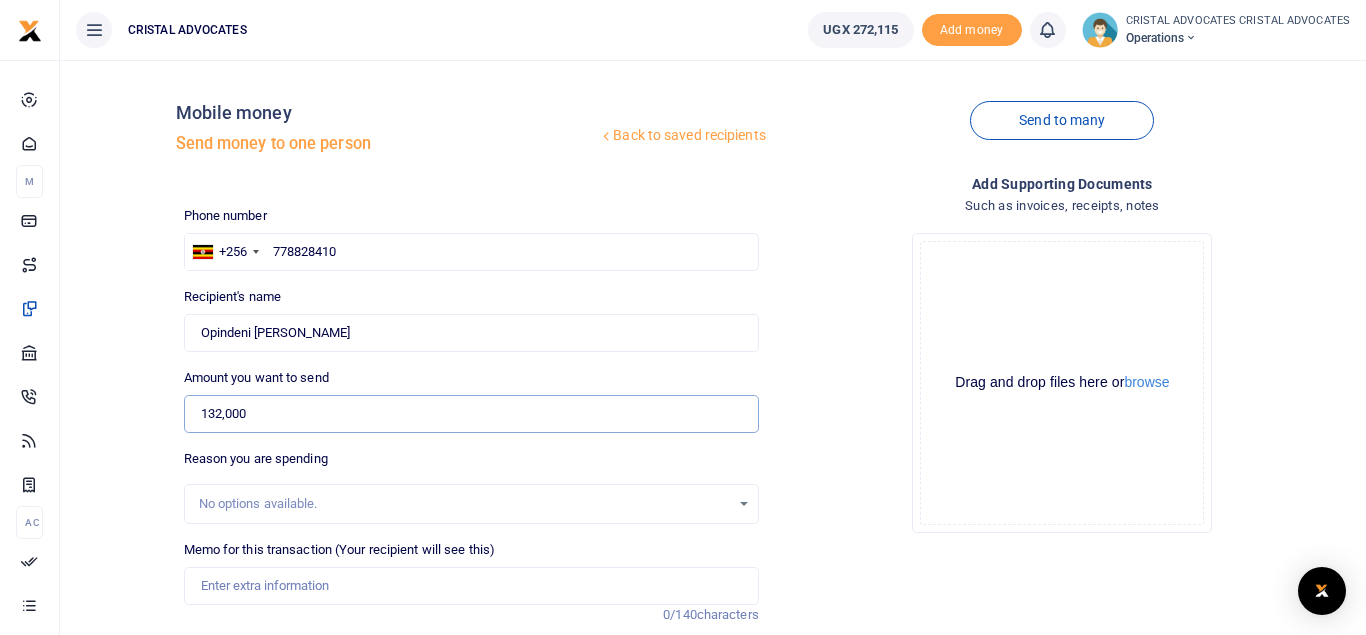 type on "132,000" 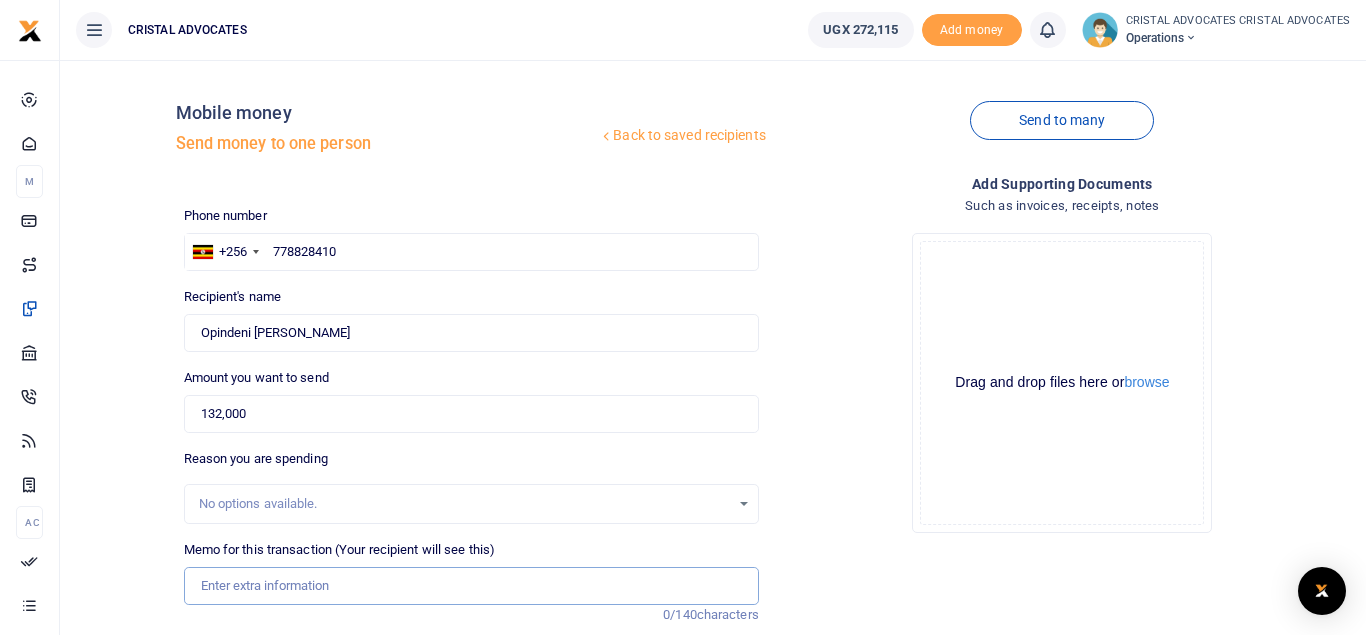 click on "Memo for this transaction (Your recipient will see this)" at bounding box center (471, 586) 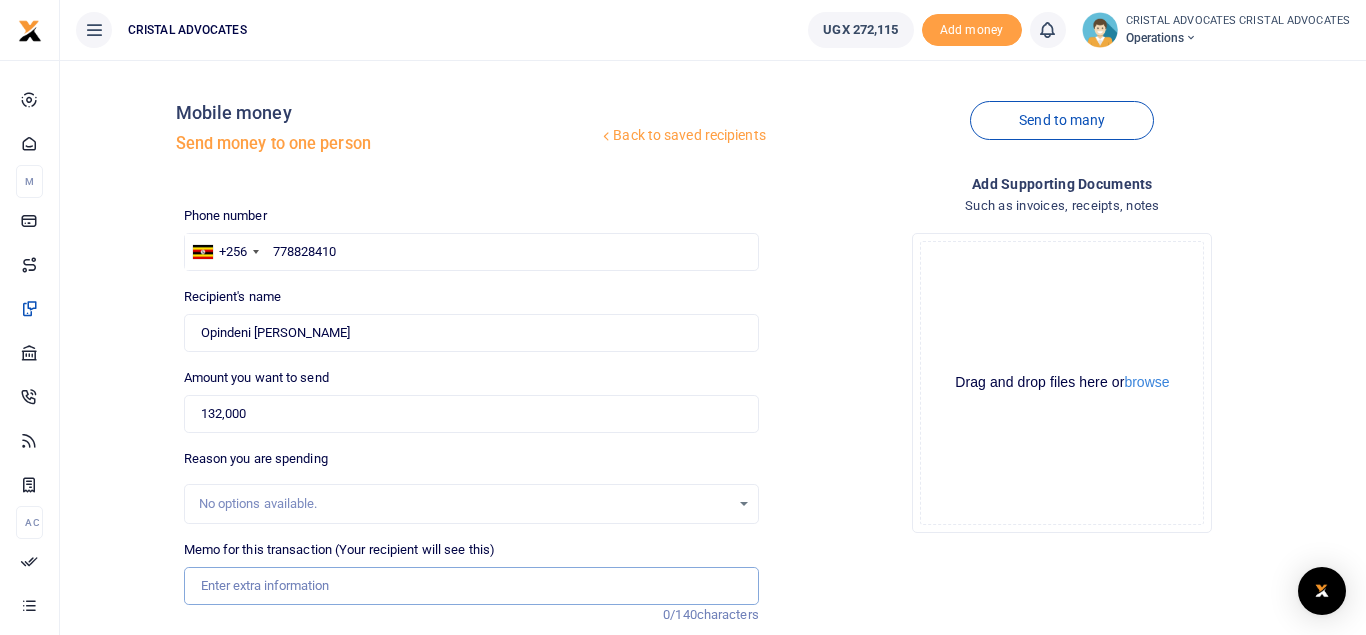 paste on "Court Appearance Fees for the lawyer in Kasese - 120,000/- Dispatch of the Agreements to Kasese - 10,000/- Withdrawal Fees - 2,000/-" 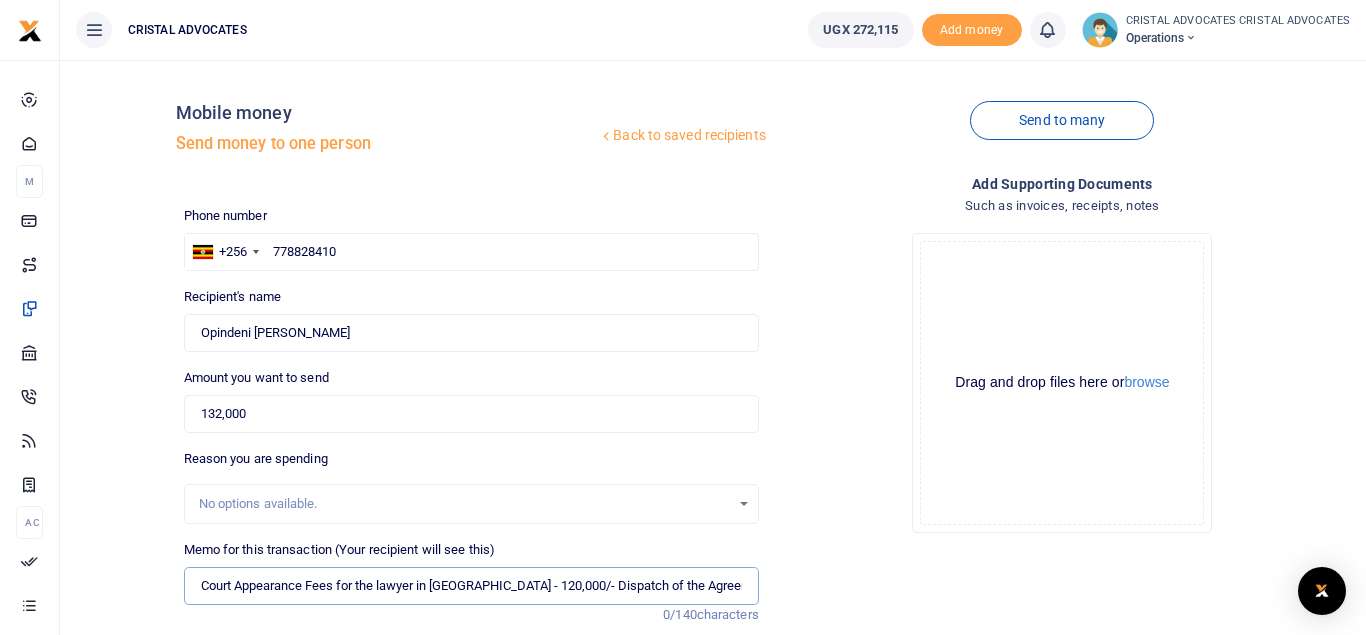 scroll, scrollTop: 0, scrollLeft: 232, axis: horizontal 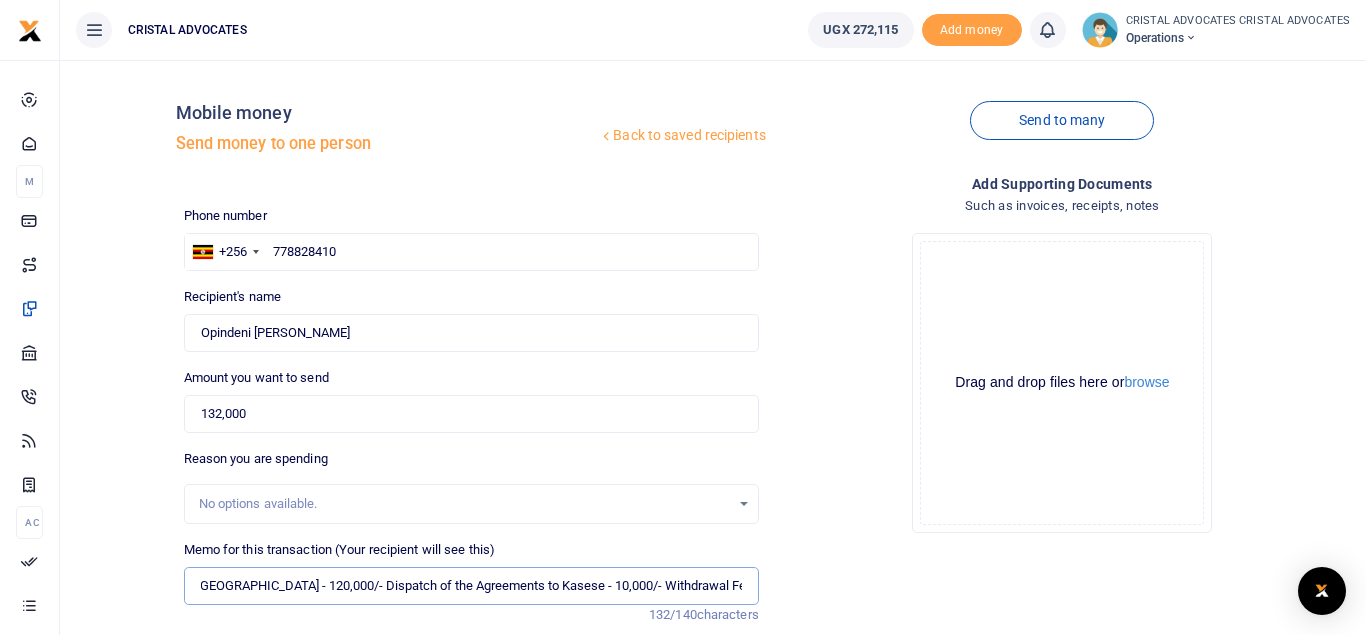 click on "Court Appearance Fees for the lawyer in Kasese - 120,000/- Dispatch of the Agreements to Kasese - 10,000/- Withdrawal Fees - 2,000/-" at bounding box center [471, 586] 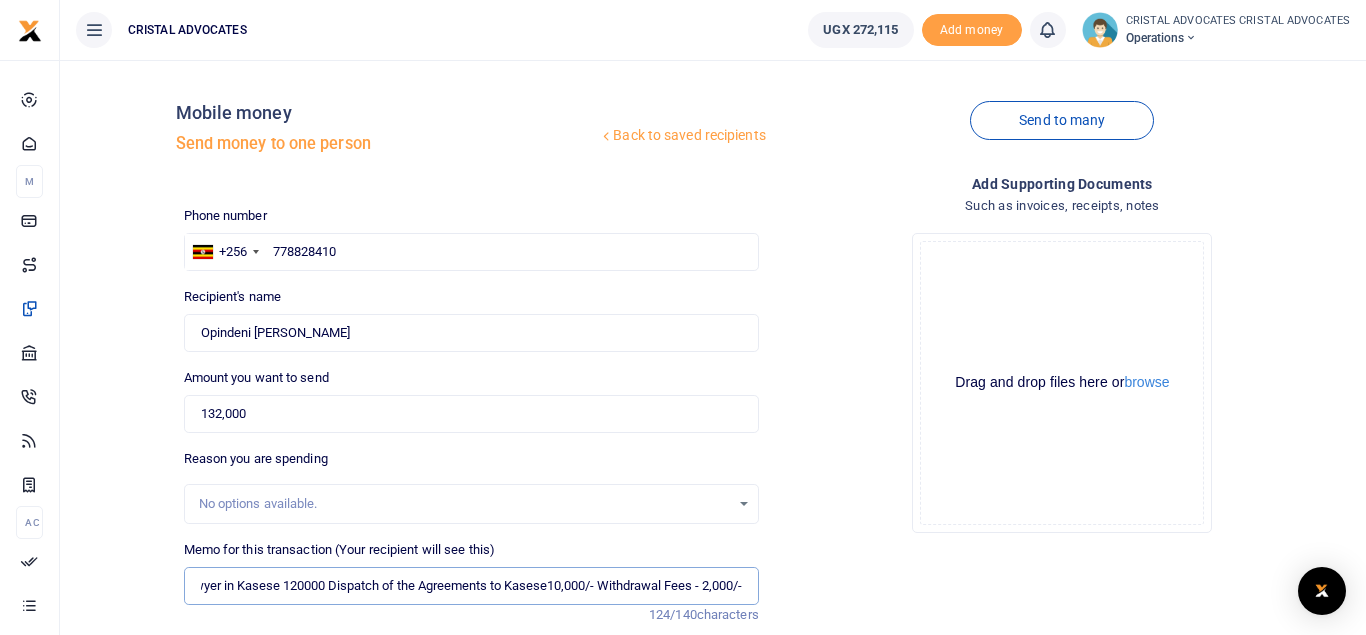 scroll, scrollTop: 0, scrollLeft: 204, axis: horizontal 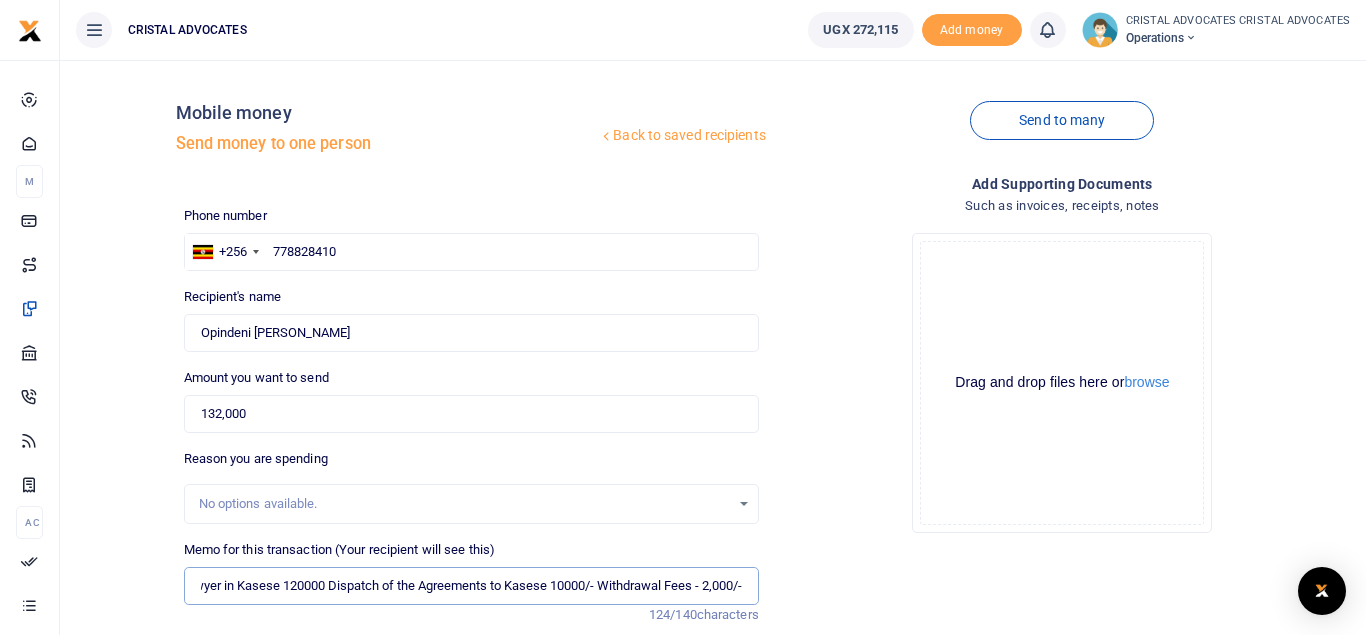 click on "Court Appearance Fees for the lawyer in Kasese 120000 Dispatch of the Agreements to Kasese 10000/- Withdrawal Fees - 2,000/-" at bounding box center [471, 586] 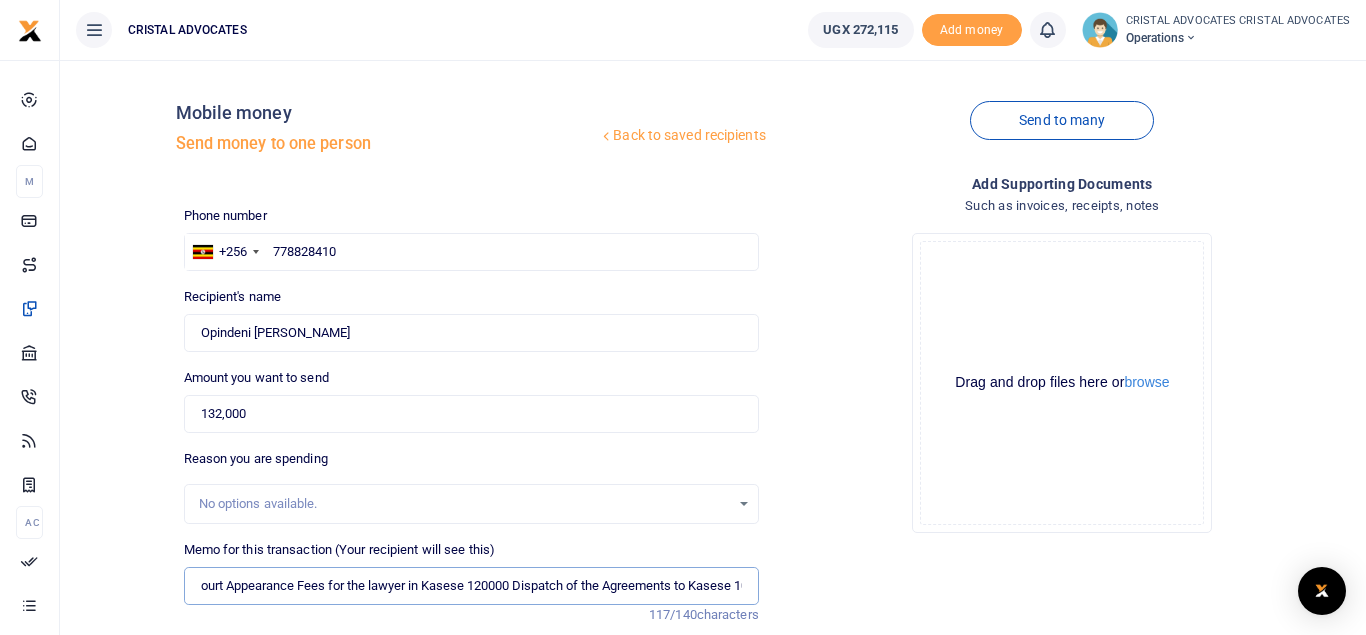 scroll, scrollTop: 0, scrollLeft: 0, axis: both 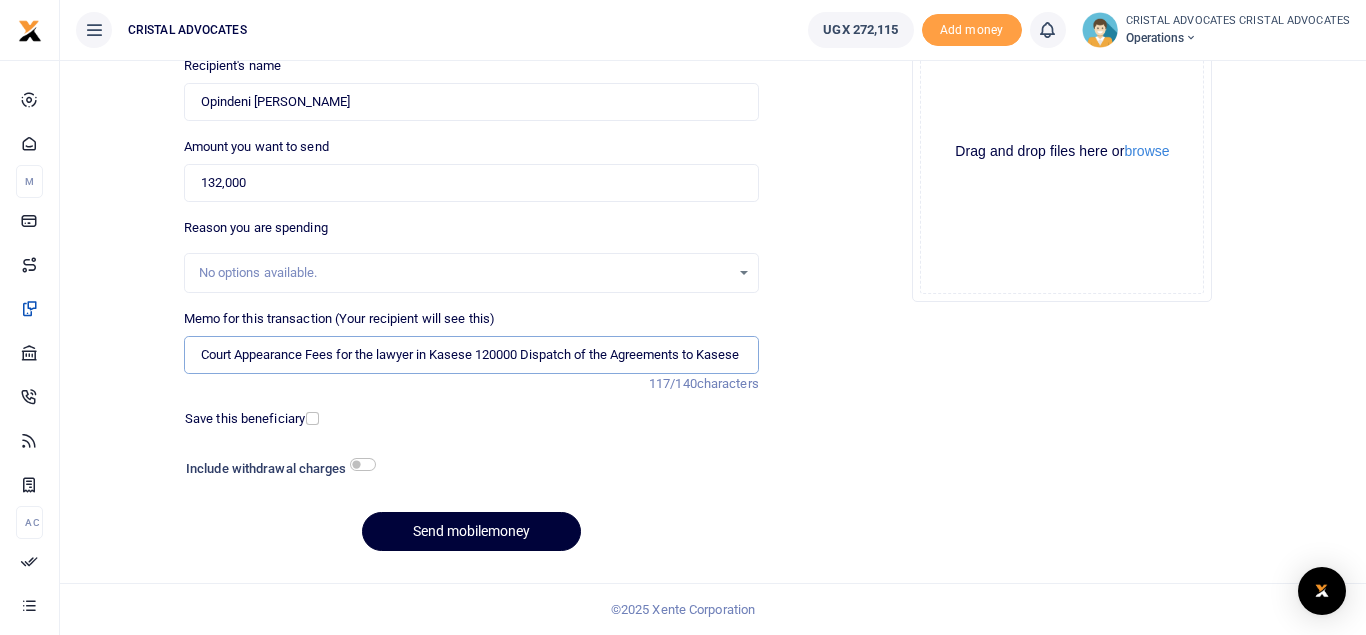 type on "Court Appearance Fees for the lawyer in Kasese 120000 Dispatch of the Agreements to Kasese 10000 Withdrawal Fees 2000" 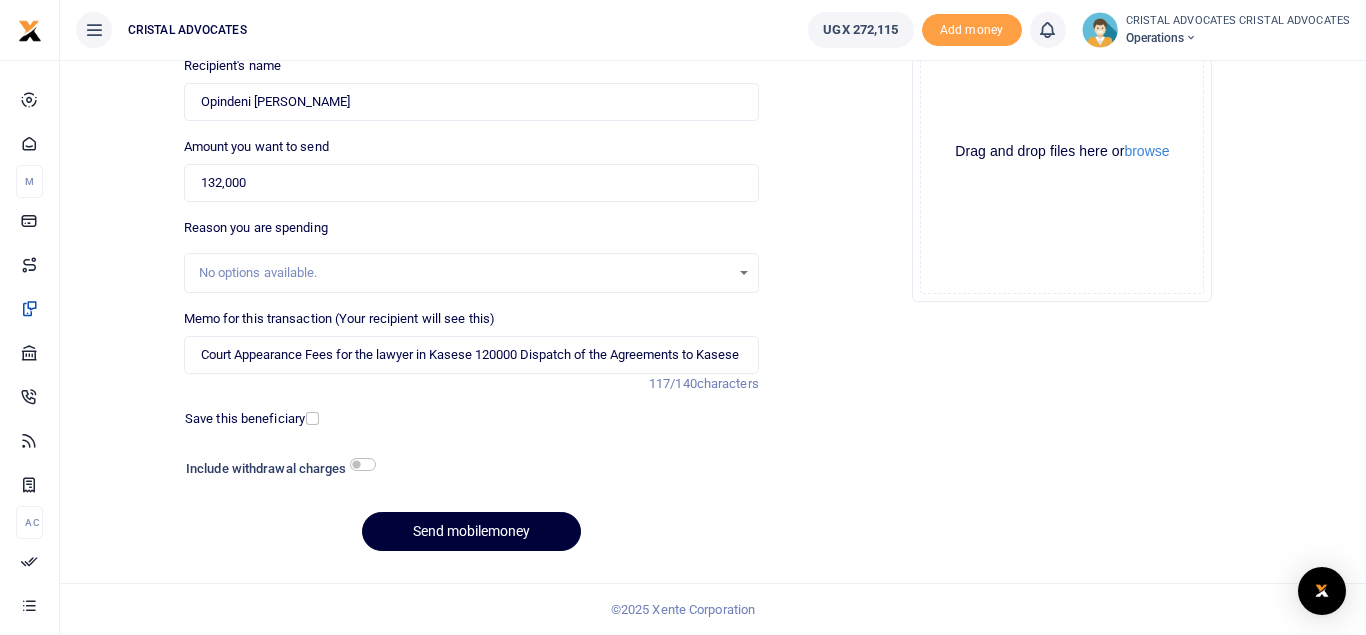 click on "Send mobilemoney" at bounding box center (471, 531) 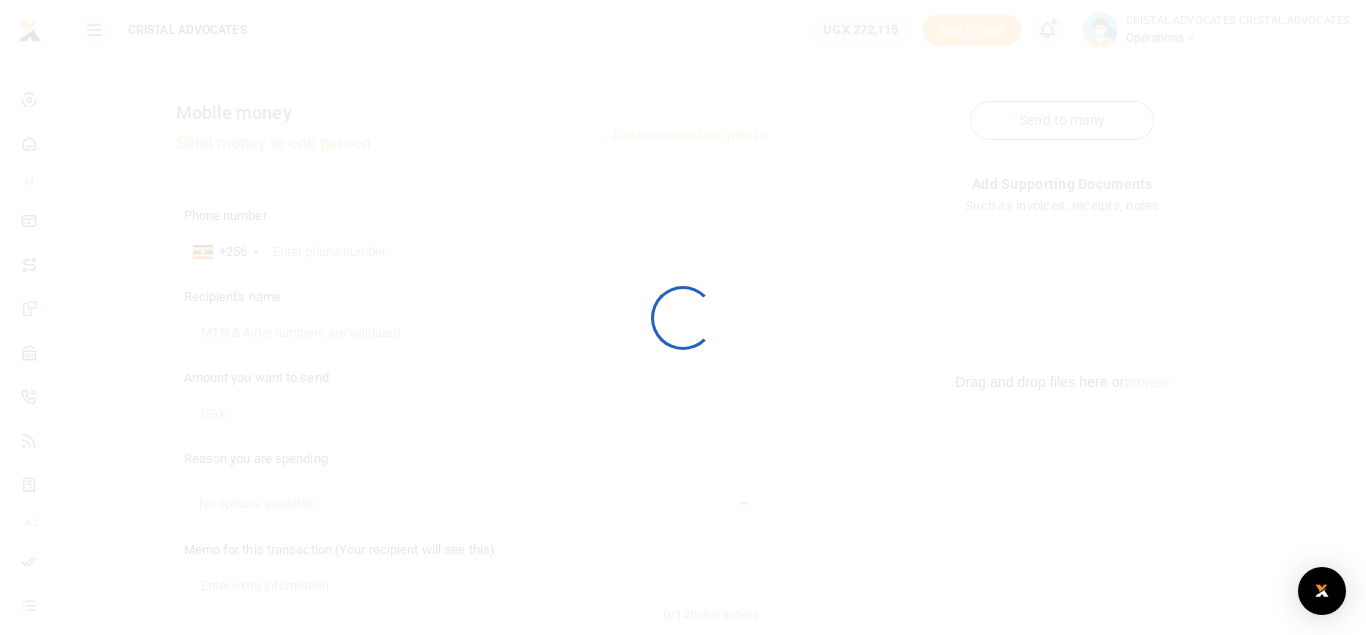 scroll, scrollTop: 0, scrollLeft: 0, axis: both 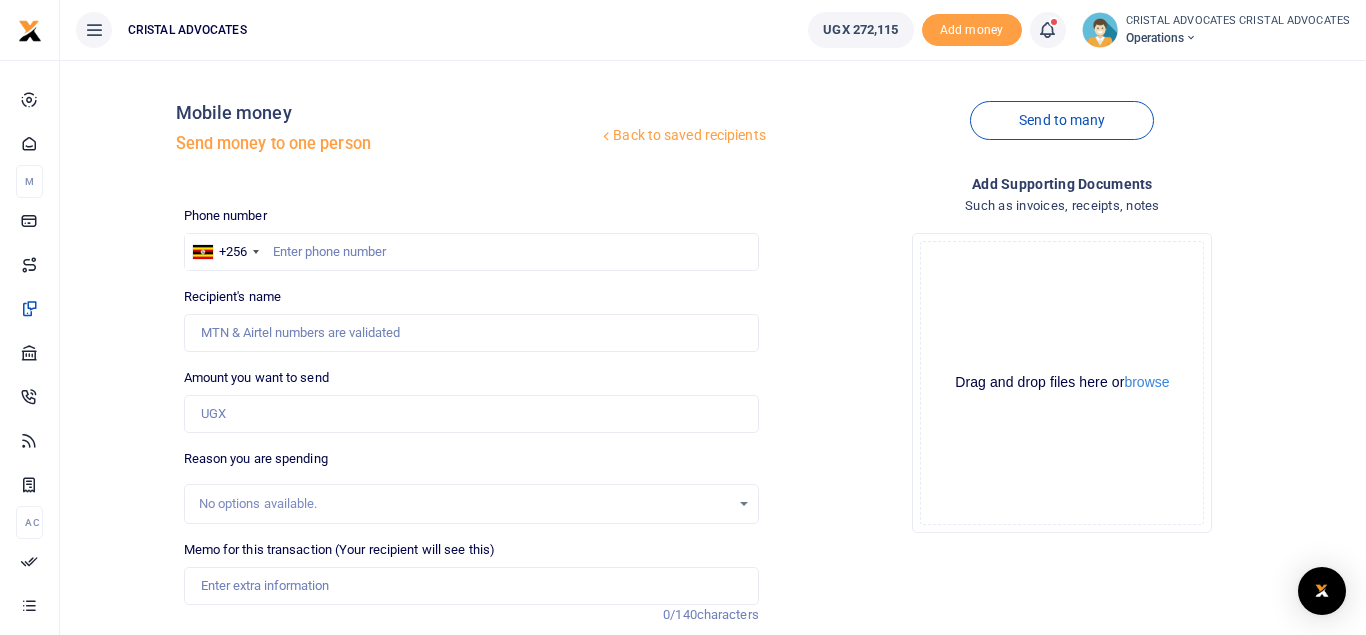 click at bounding box center (1047, 30) 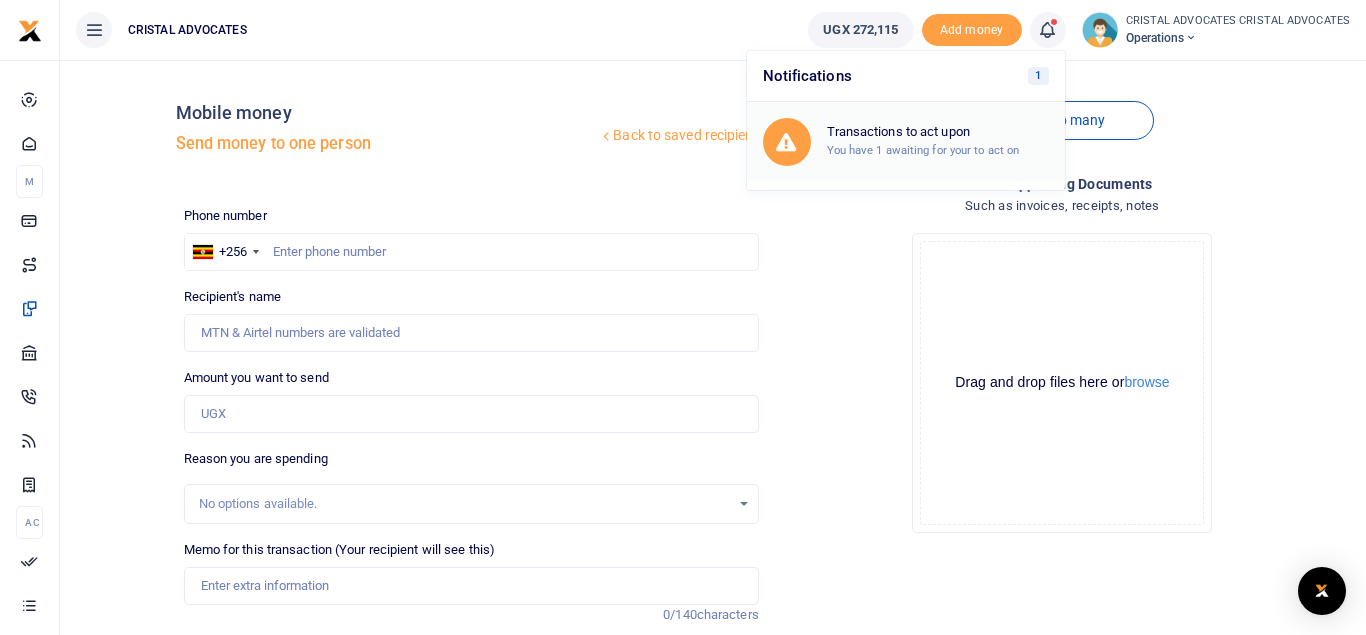 click on "You have 1 awaiting for your to act on" at bounding box center [923, 150] 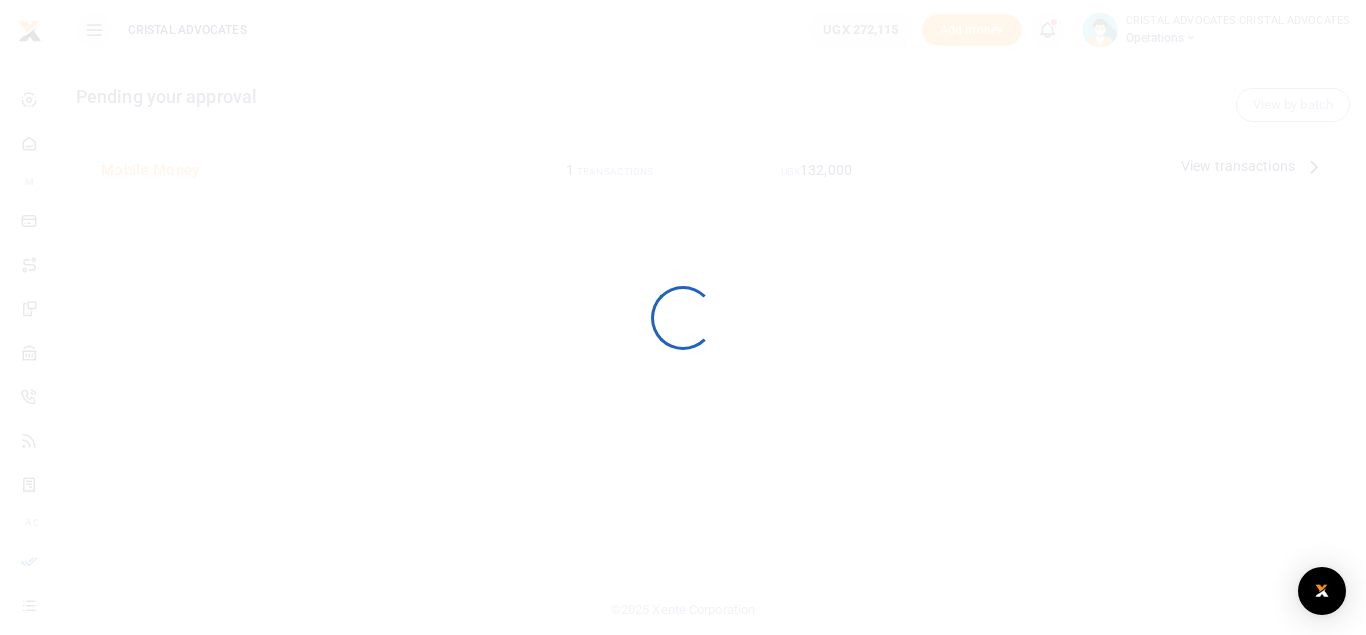 scroll, scrollTop: 0, scrollLeft: 0, axis: both 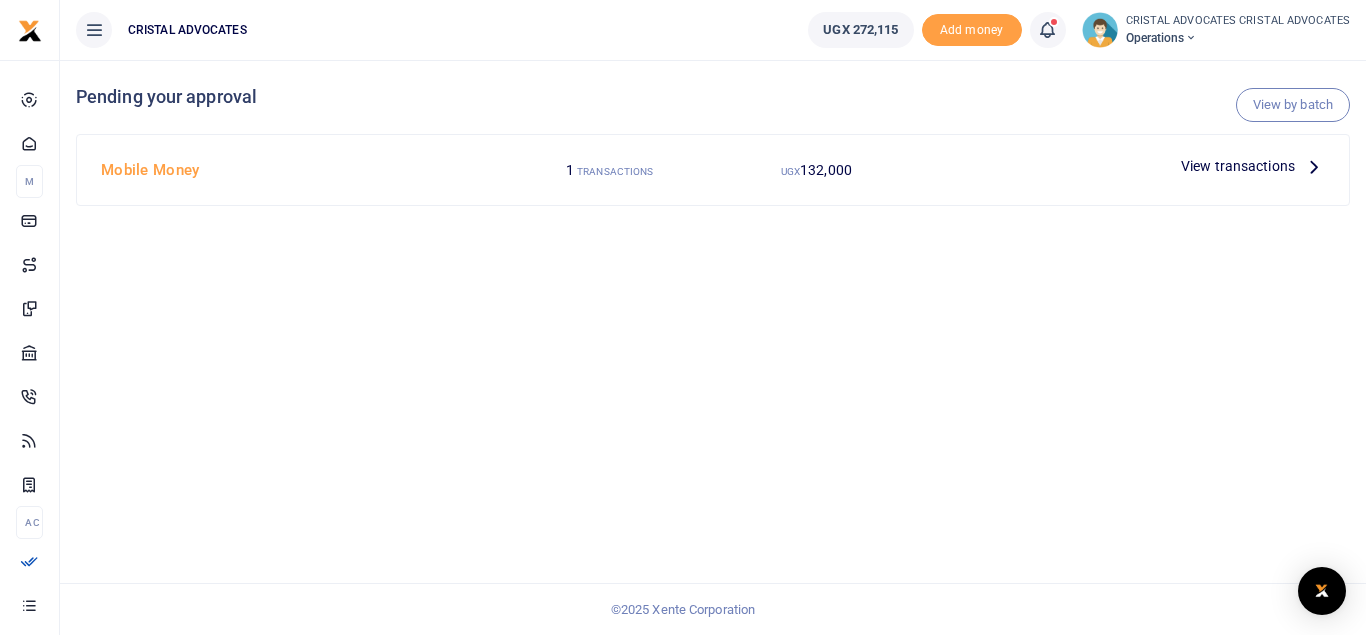 click on "View transactions" at bounding box center [1238, 166] 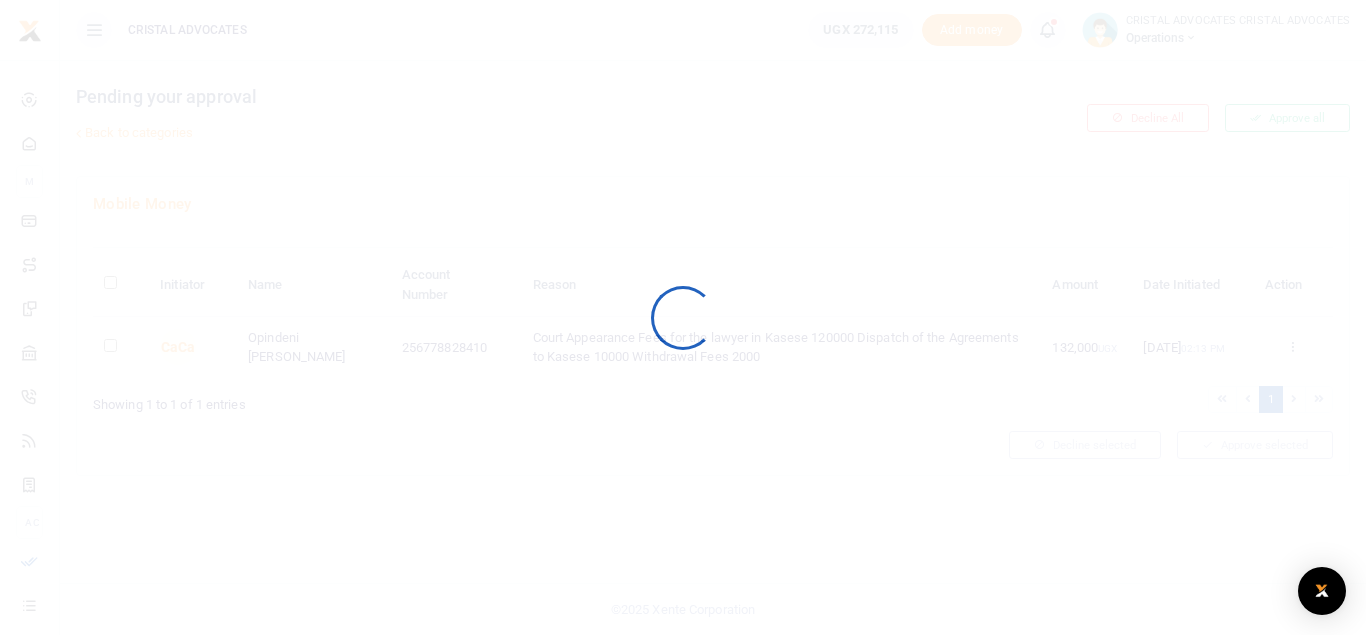 scroll, scrollTop: 0, scrollLeft: 0, axis: both 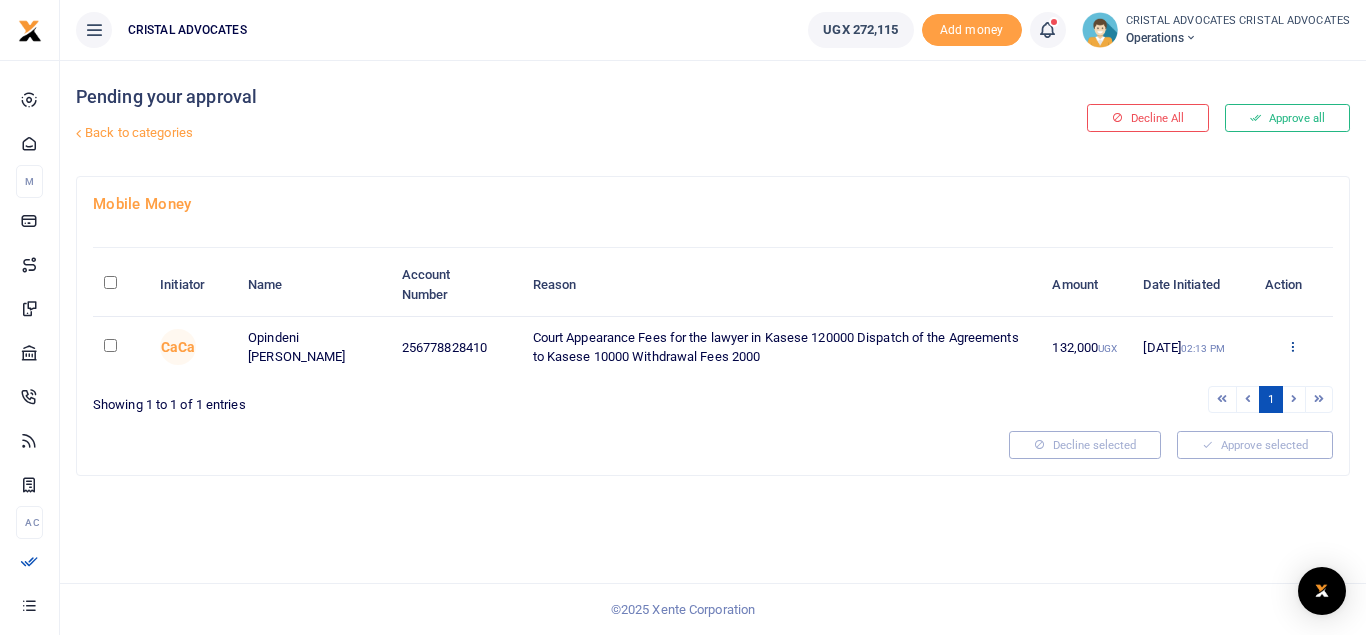 click at bounding box center (1292, 346) 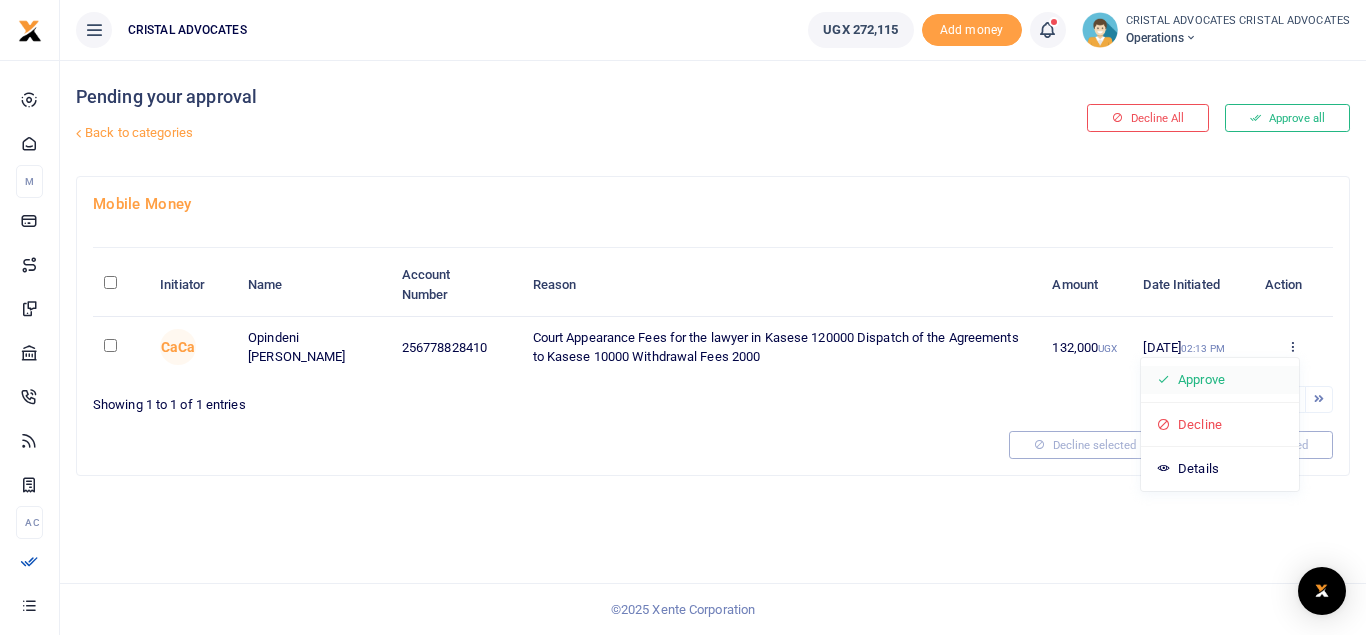 click on "Approve" at bounding box center (1220, 380) 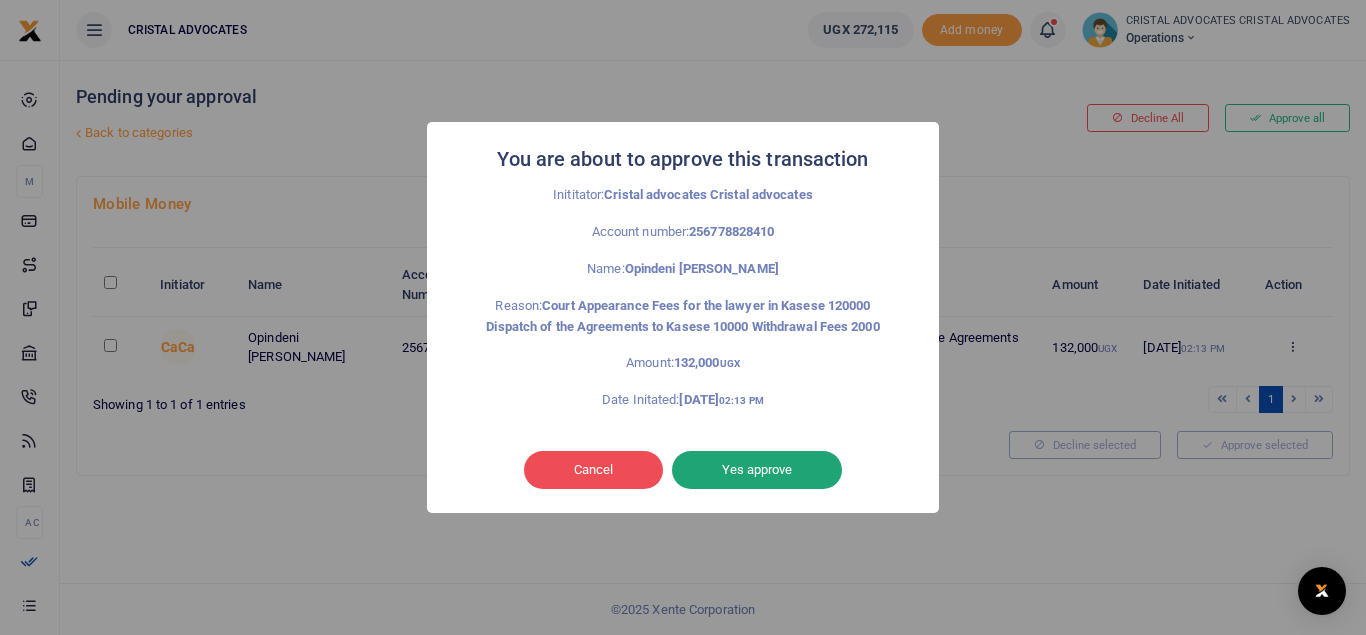 click on "Yes approve" at bounding box center [757, 470] 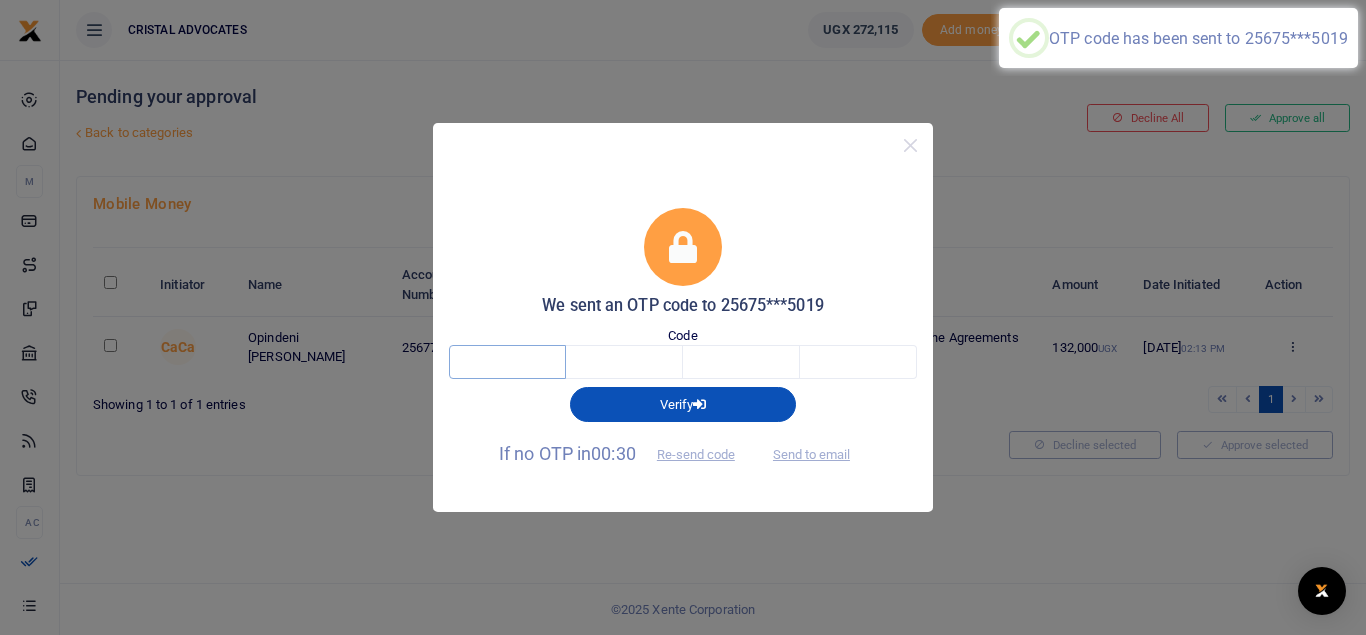 click at bounding box center (507, 362) 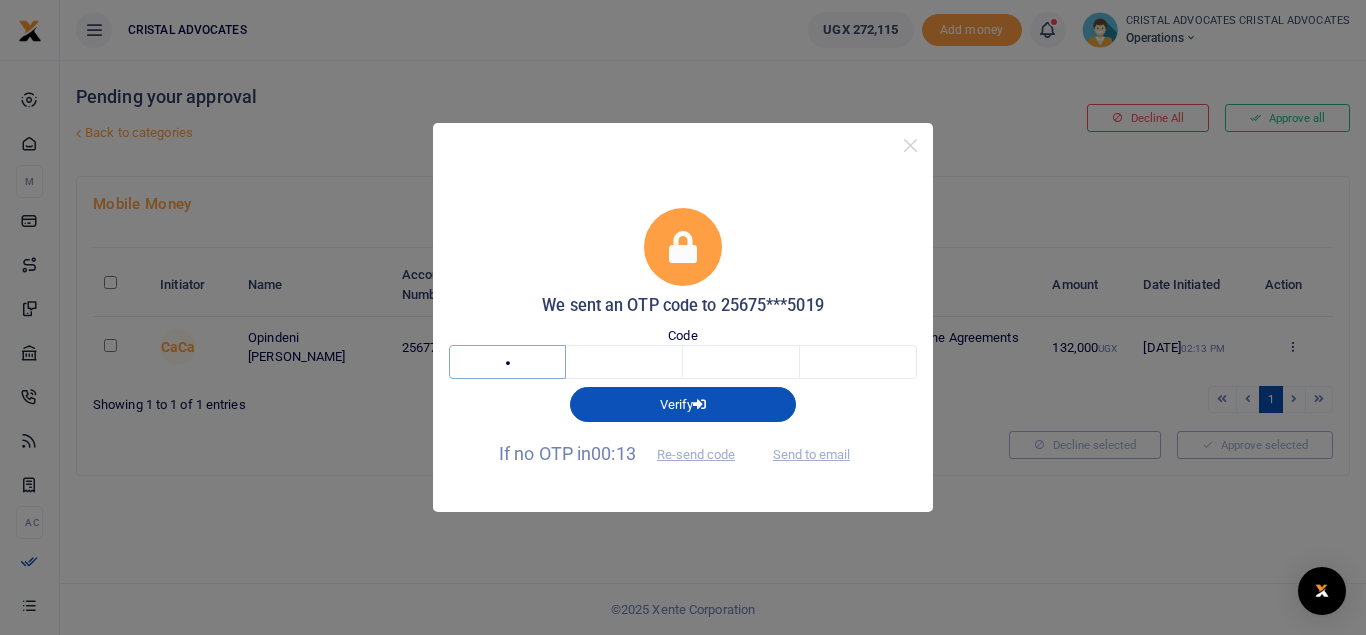 type on "4" 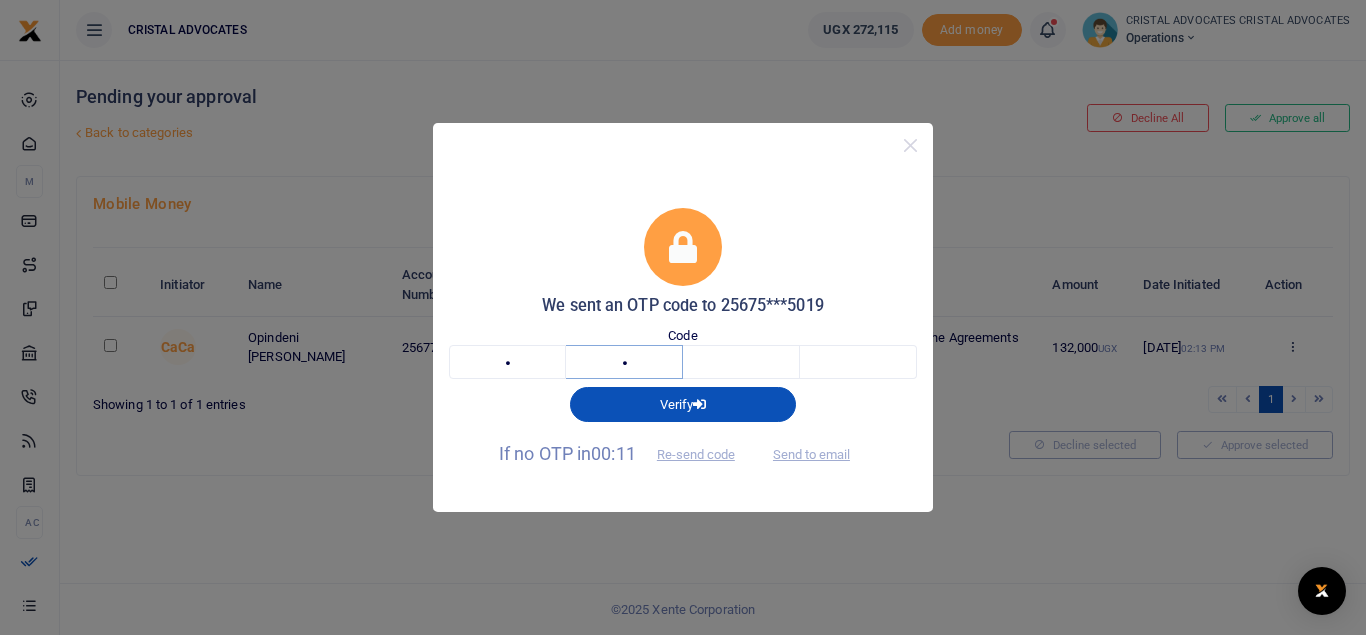 type on "8" 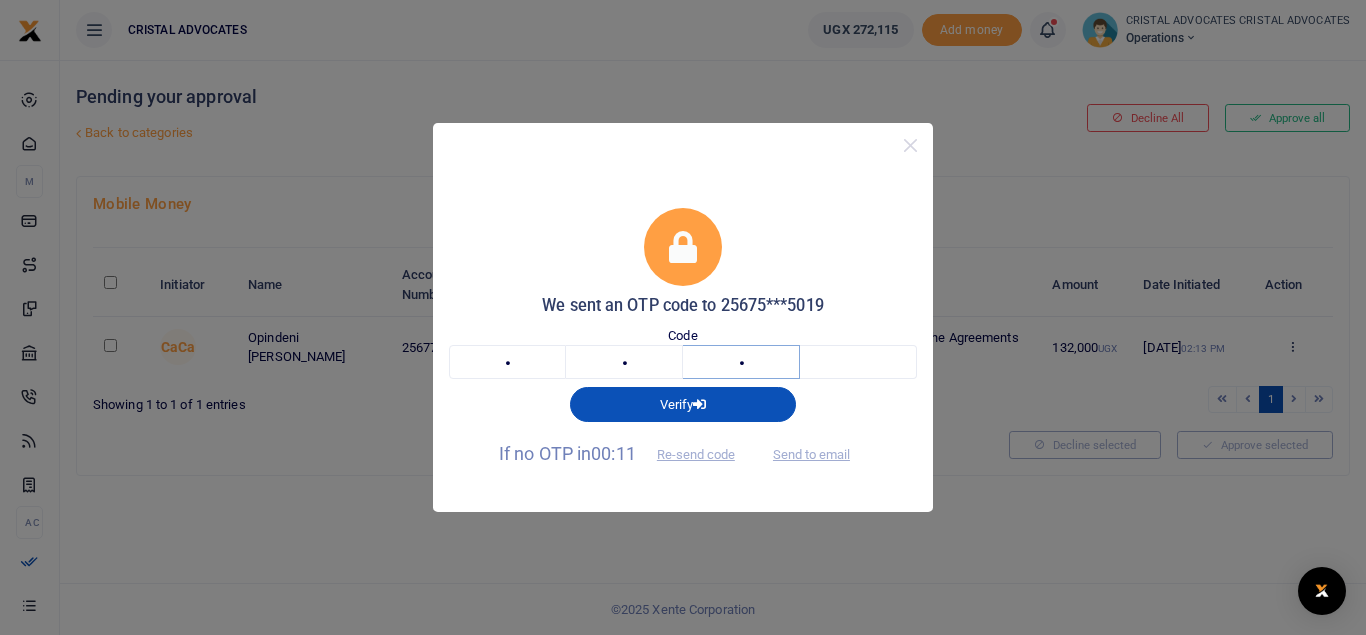 type on "6" 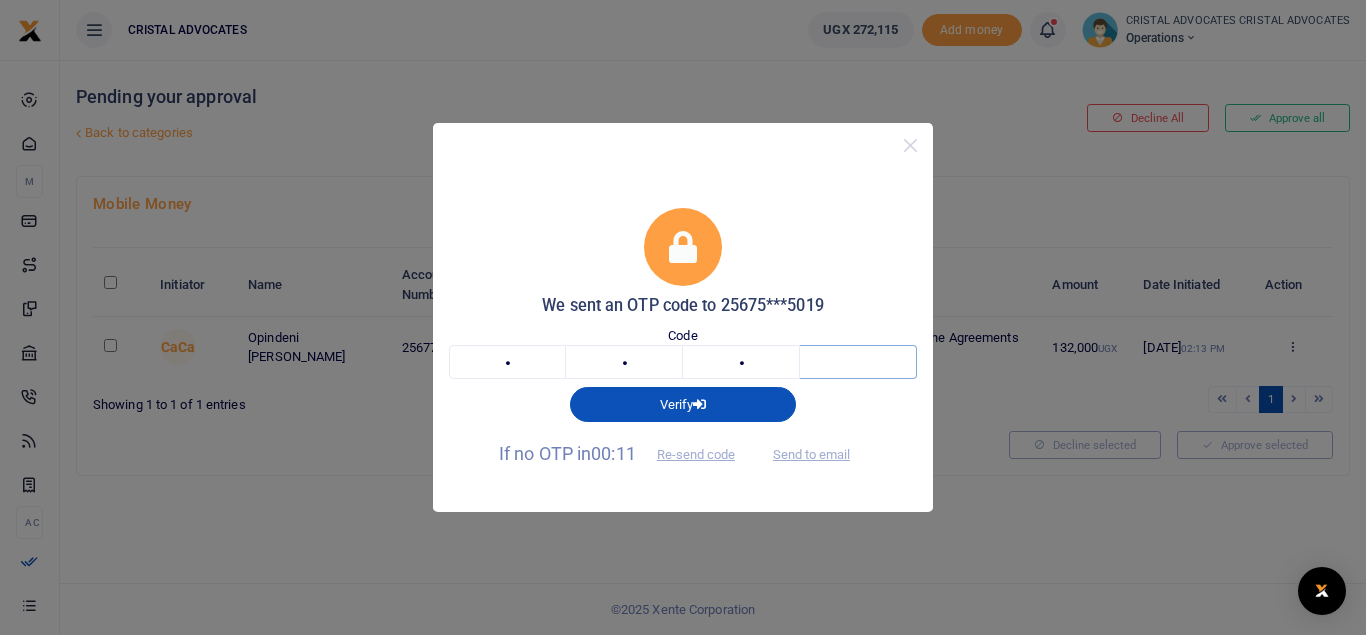 type on "5" 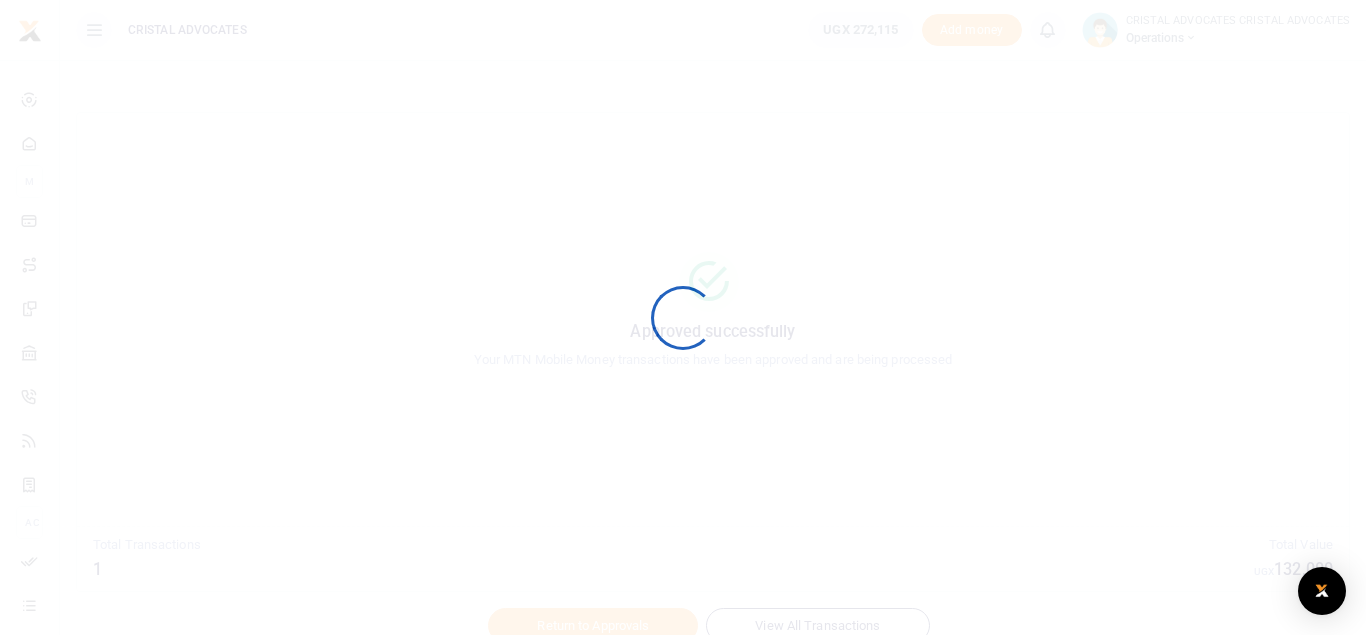 scroll, scrollTop: 0, scrollLeft: 0, axis: both 